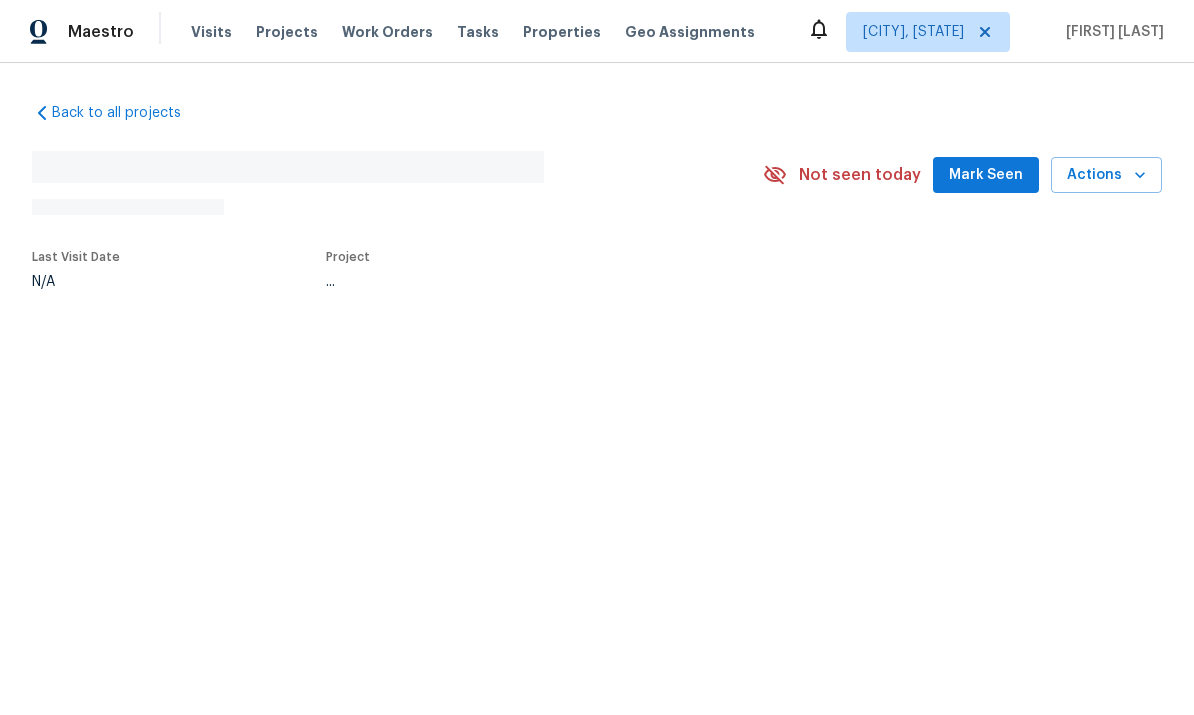 scroll, scrollTop: 0, scrollLeft: 0, axis: both 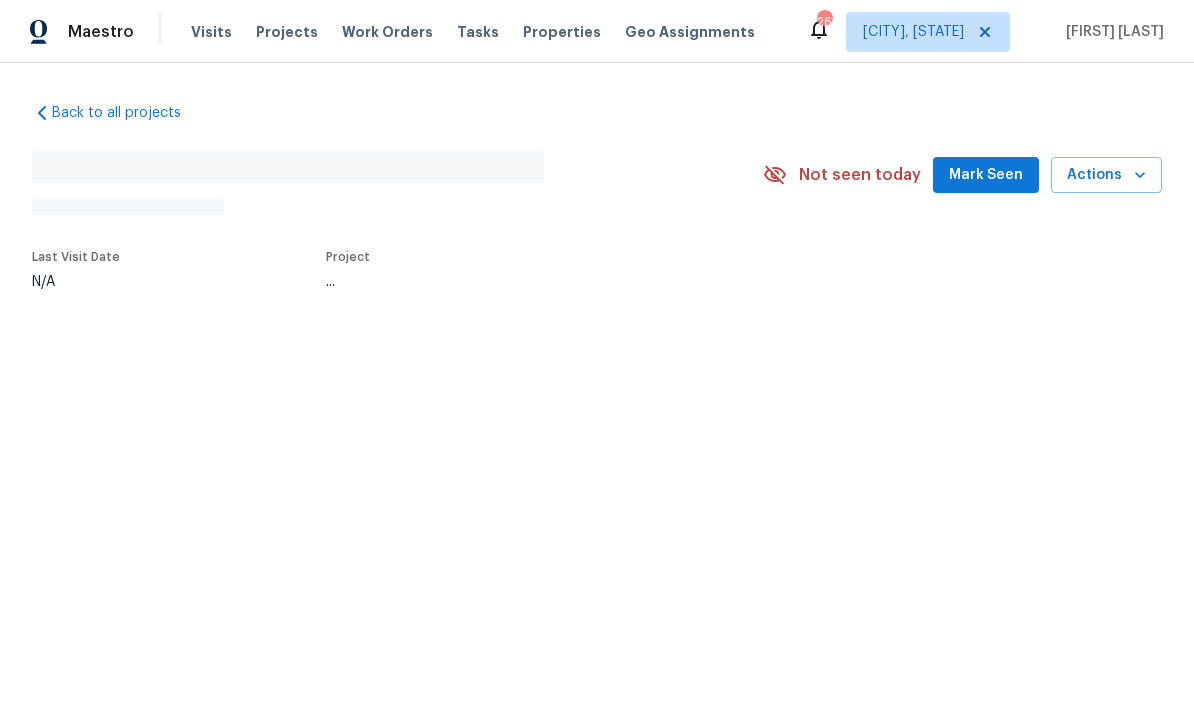 click on "Back to all projects No address found N/A Not seen today Mark Seen Actions Last Visit Date N/A Project ..." at bounding box center (597, 194) 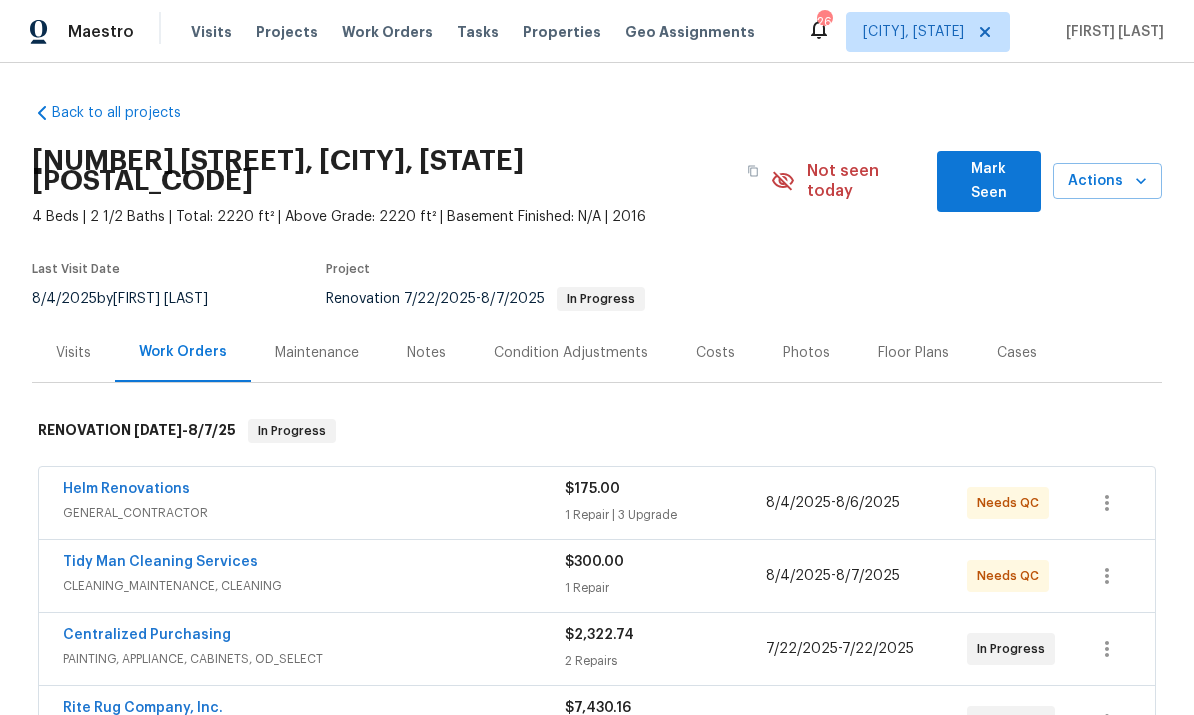 click on "Helm Renovations" at bounding box center (126, 489) 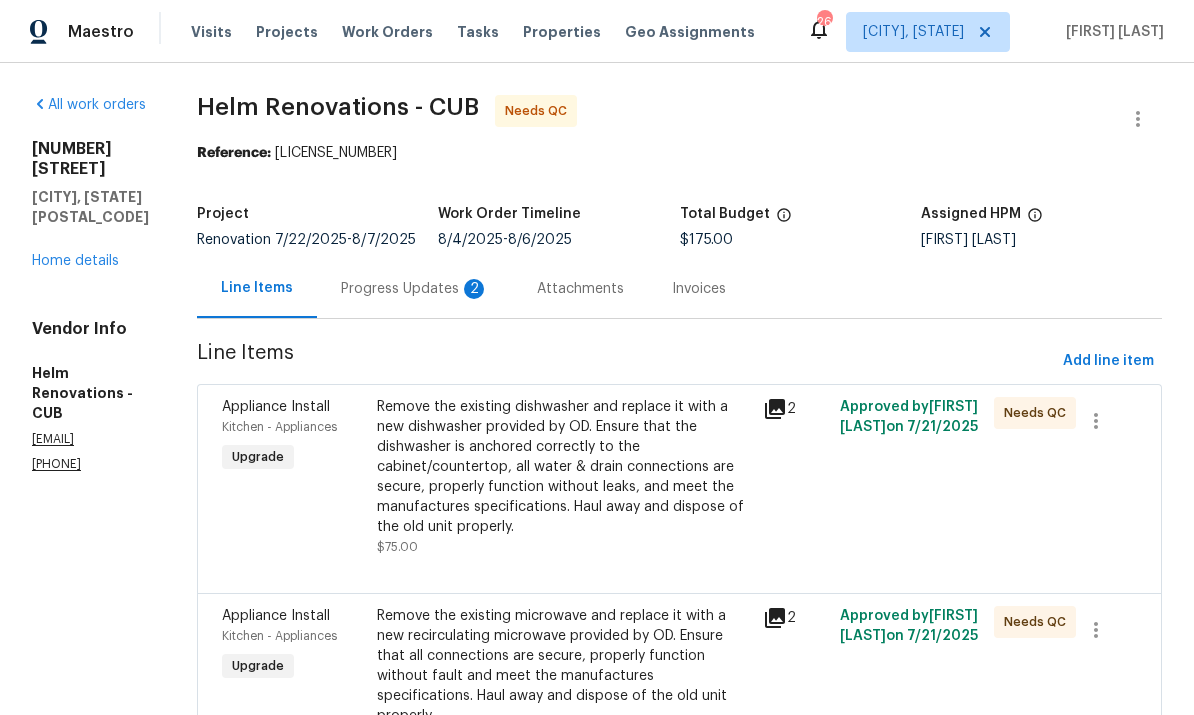 click on "Progress Updates 2" at bounding box center [415, 289] 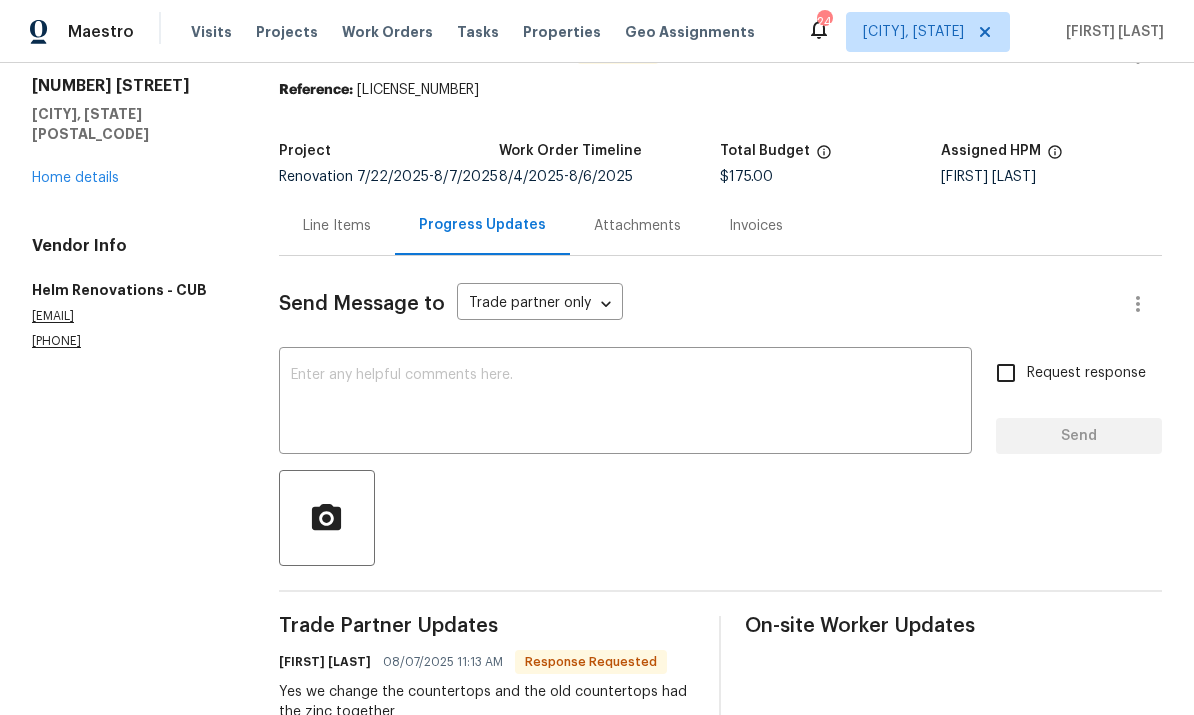 scroll, scrollTop: 65, scrollLeft: 0, axis: vertical 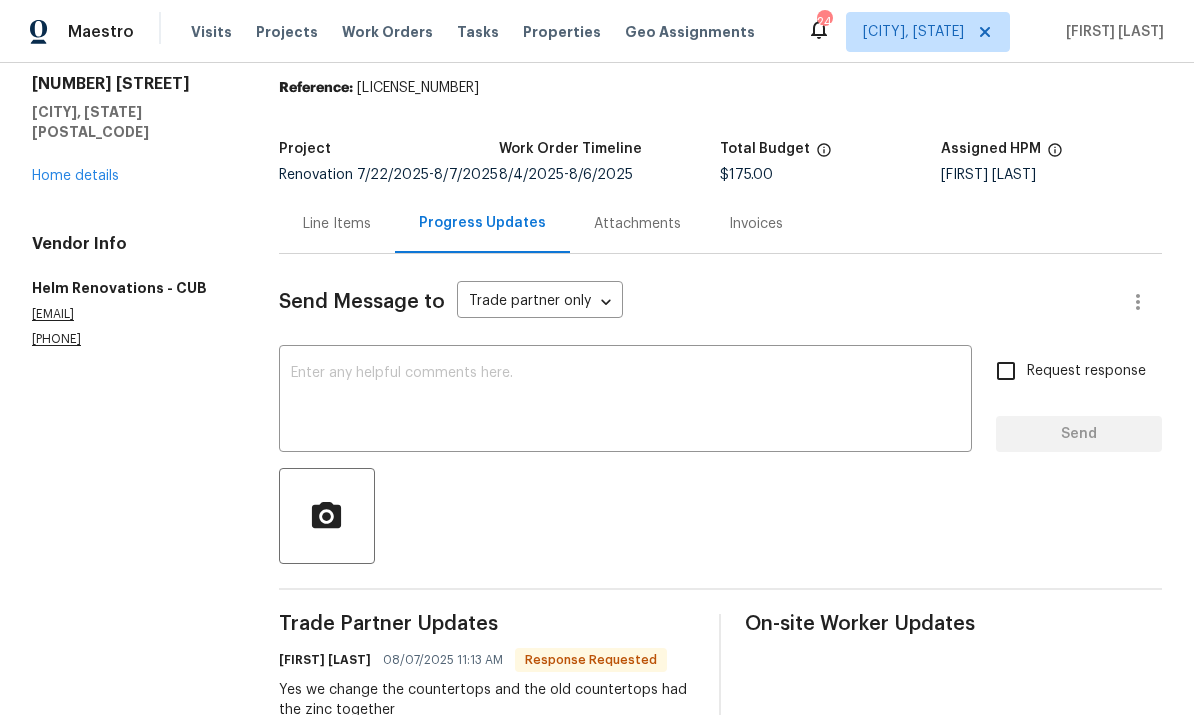 click on "Line Items" at bounding box center (337, 224) 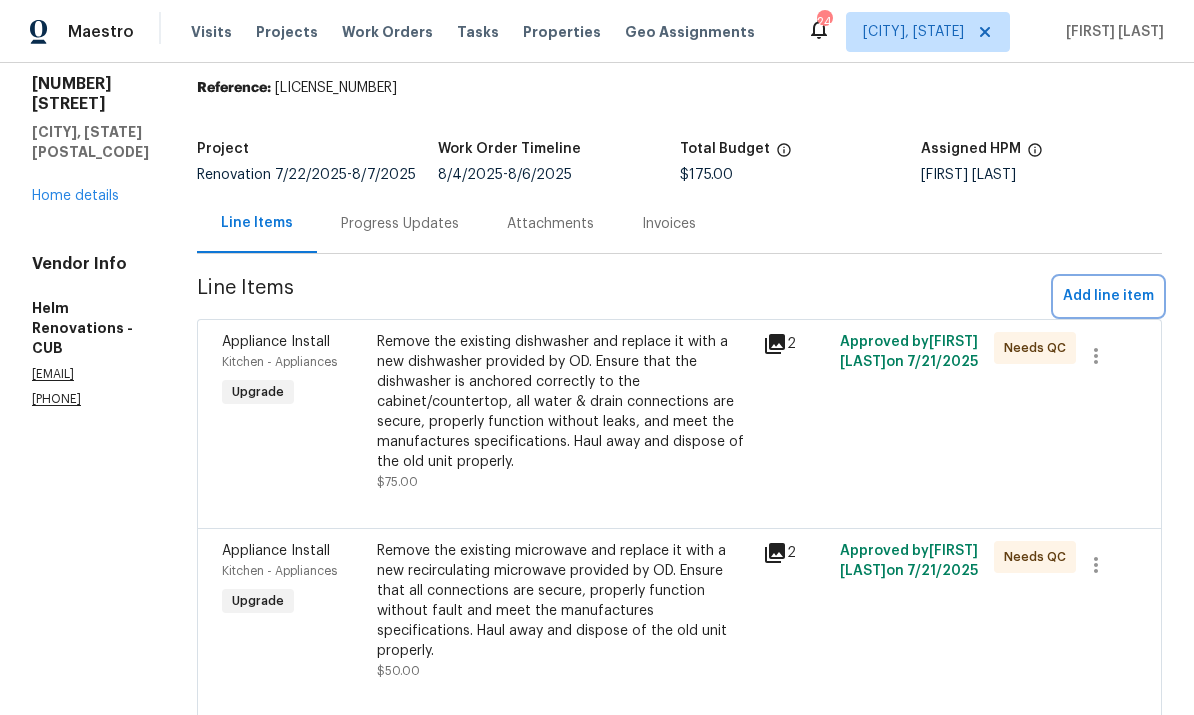 click on "Add line item" at bounding box center (1108, 296) 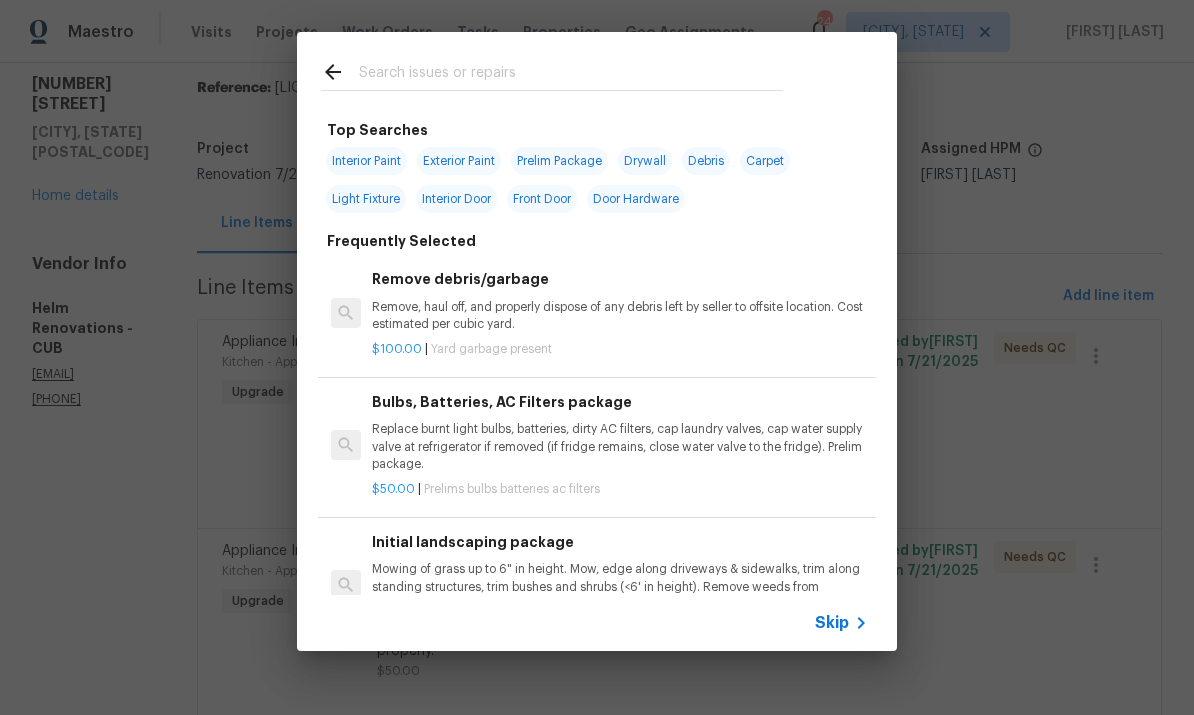 click at bounding box center [571, 75] 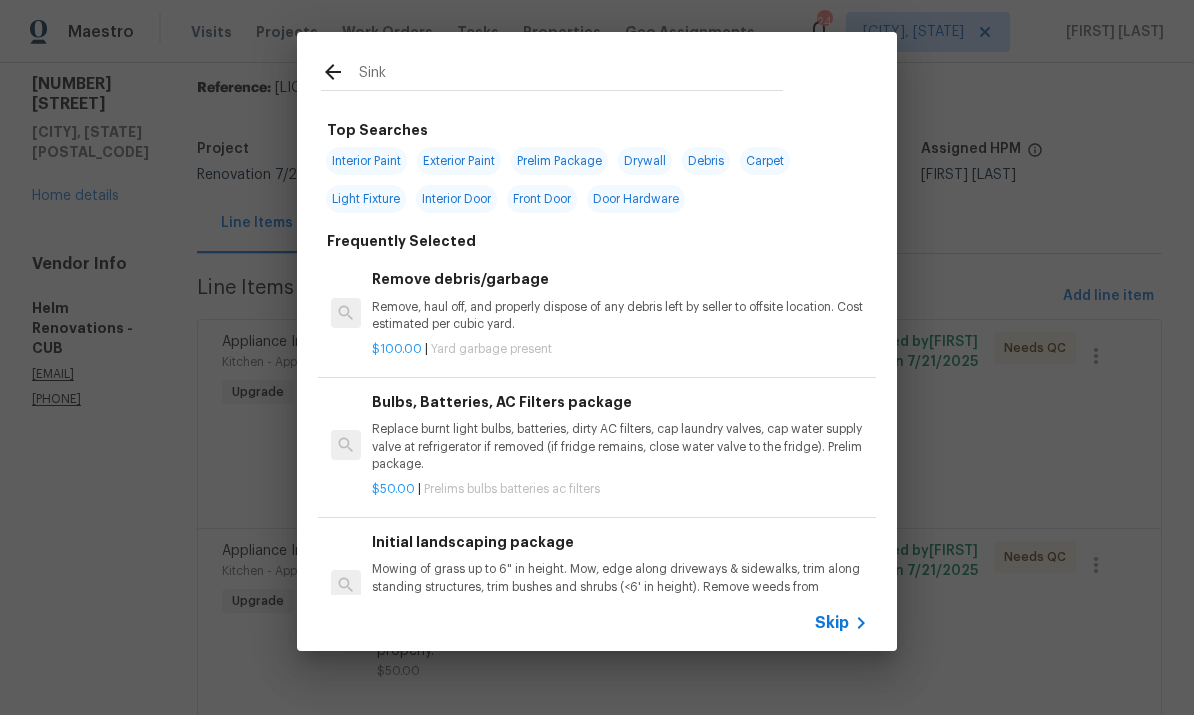 type on "Sinks" 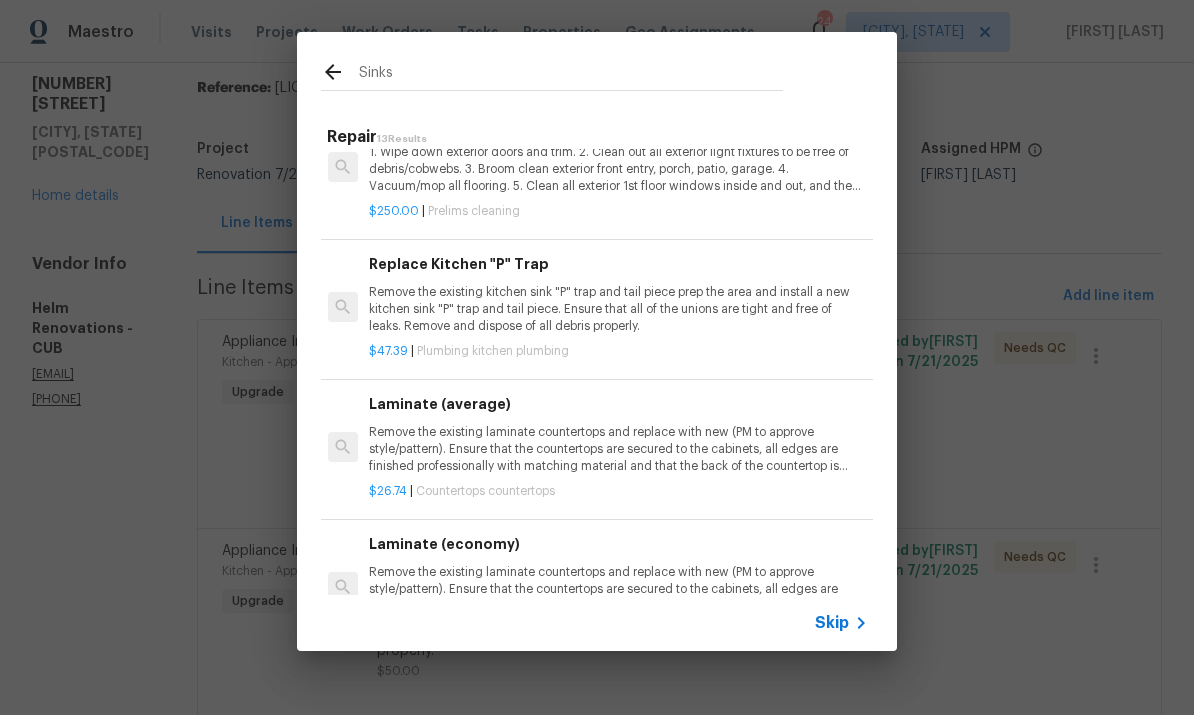 scroll, scrollTop: 1259, scrollLeft: 3, axis: both 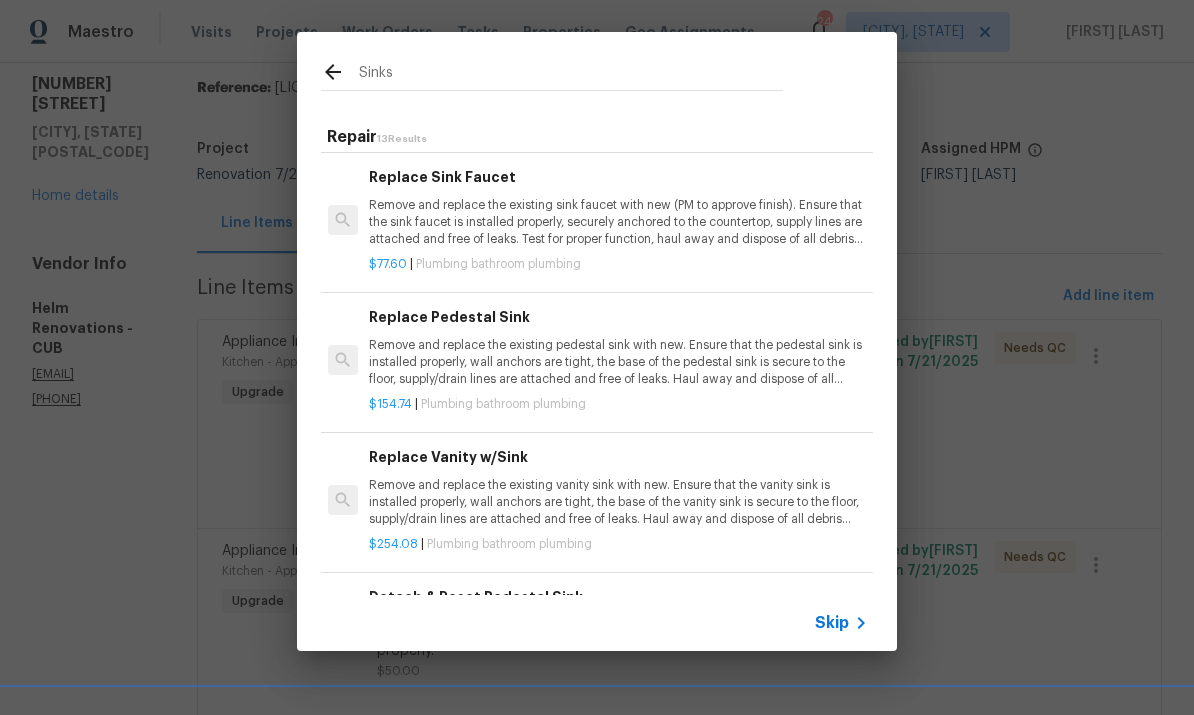 click on "Remove and replace the existing vanity sink with new. Ensure that the vanity sink is installed properly, wall anchors are tight, the base of the vanity sink is secure to the floor, supply/drain lines are attached and free of leaks. Haul away and dispose of all debris properly." at bounding box center [617, 502] 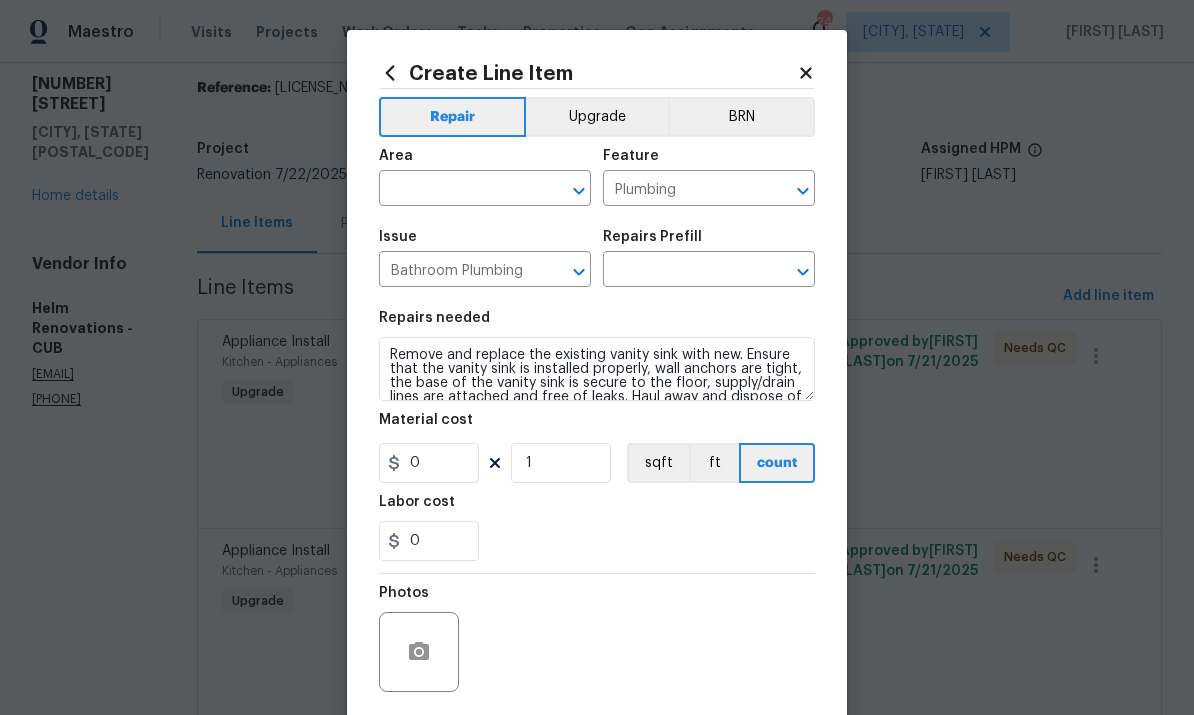 type on "Replace Vanity w/Sink $254.08" 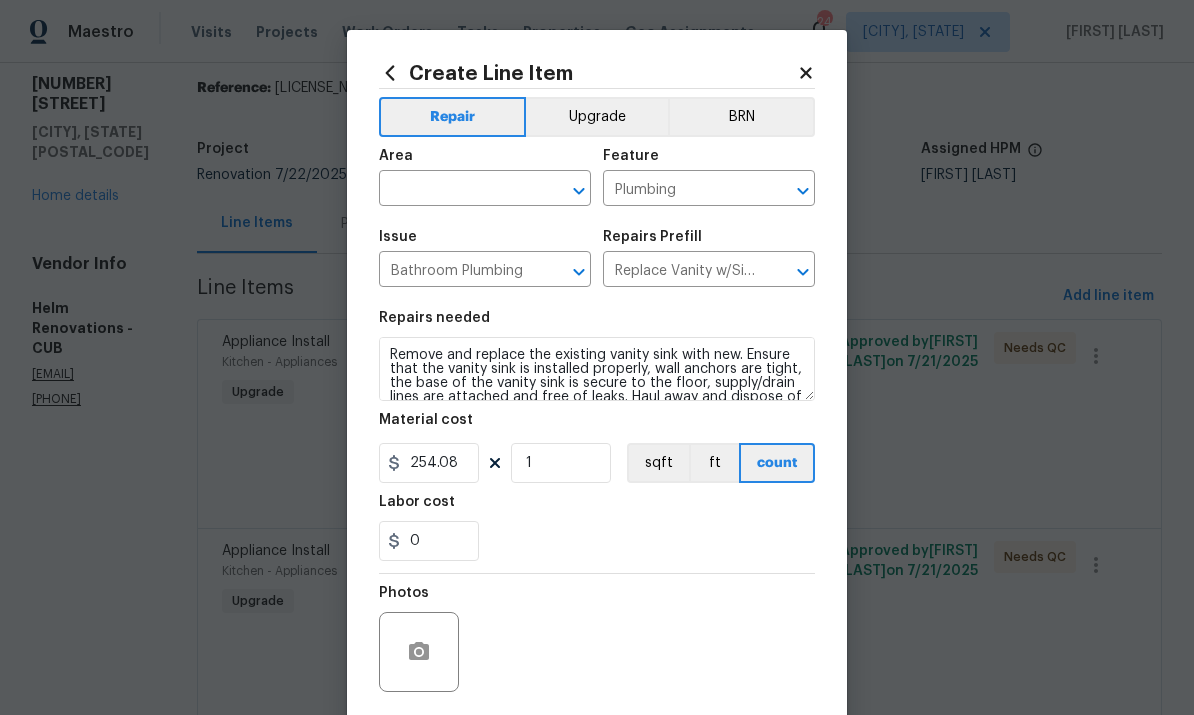 click at bounding box center (457, 190) 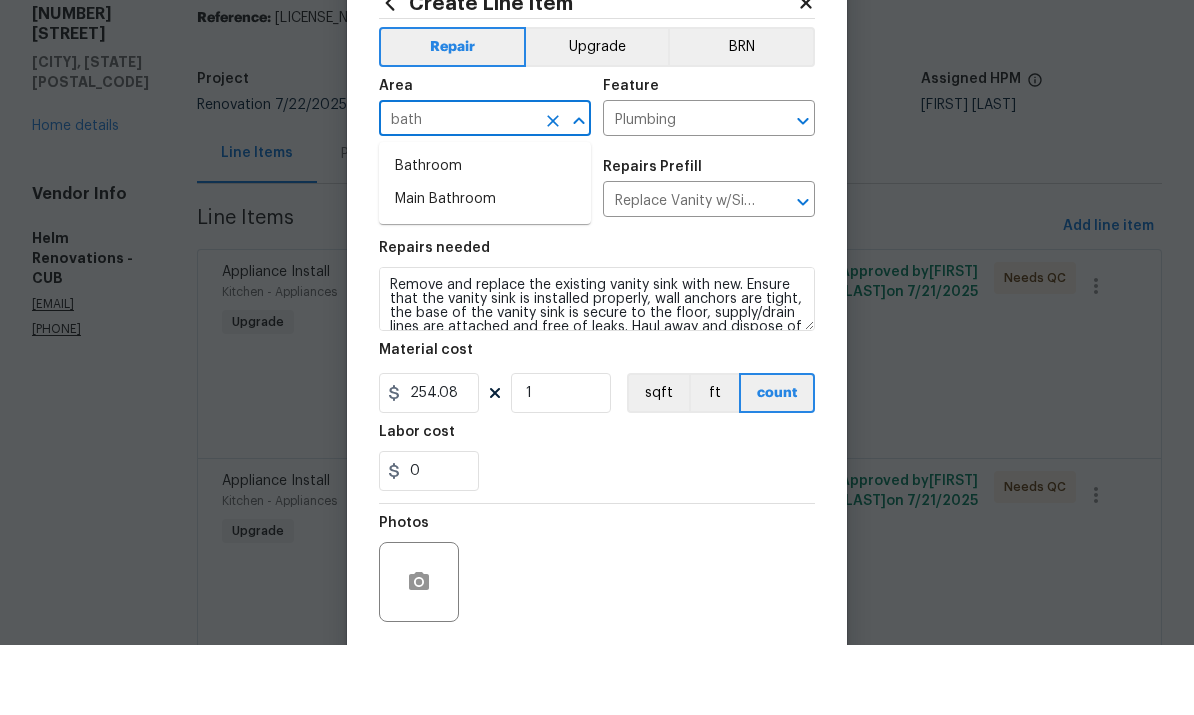 click on "Bathroom" at bounding box center (485, 236) 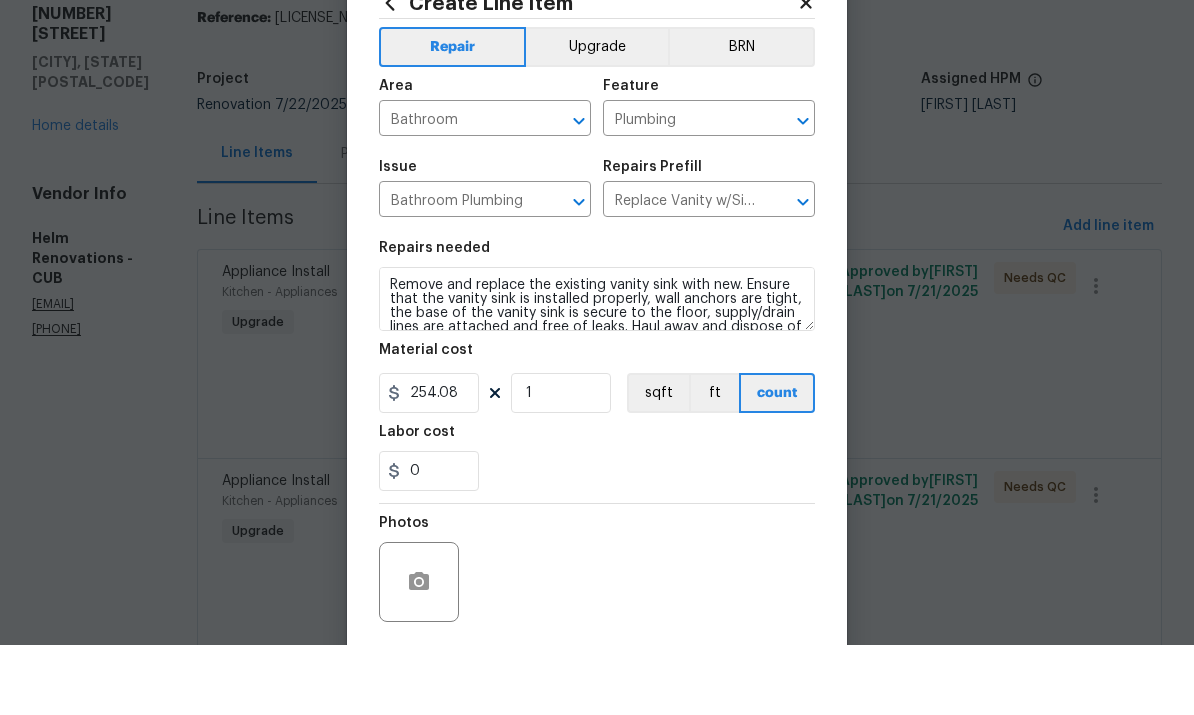 scroll, scrollTop: 70, scrollLeft: 0, axis: vertical 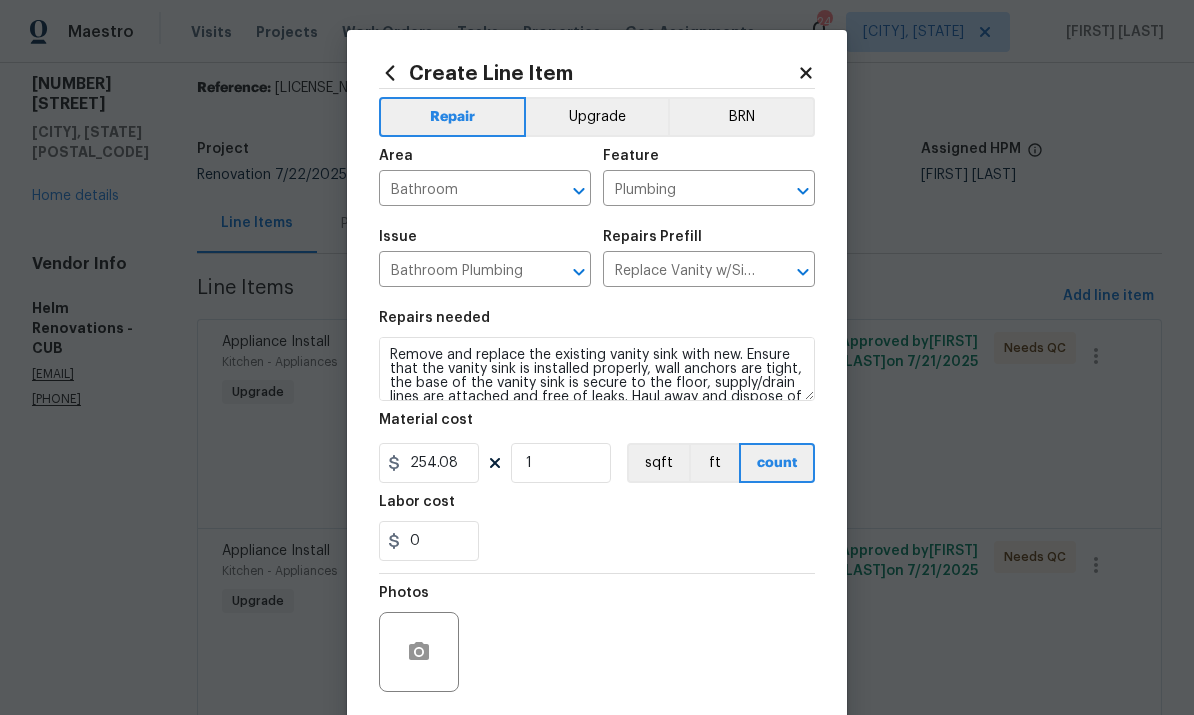 click on "Replace Vanity w/Sink $254.08" at bounding box center [681, 271] 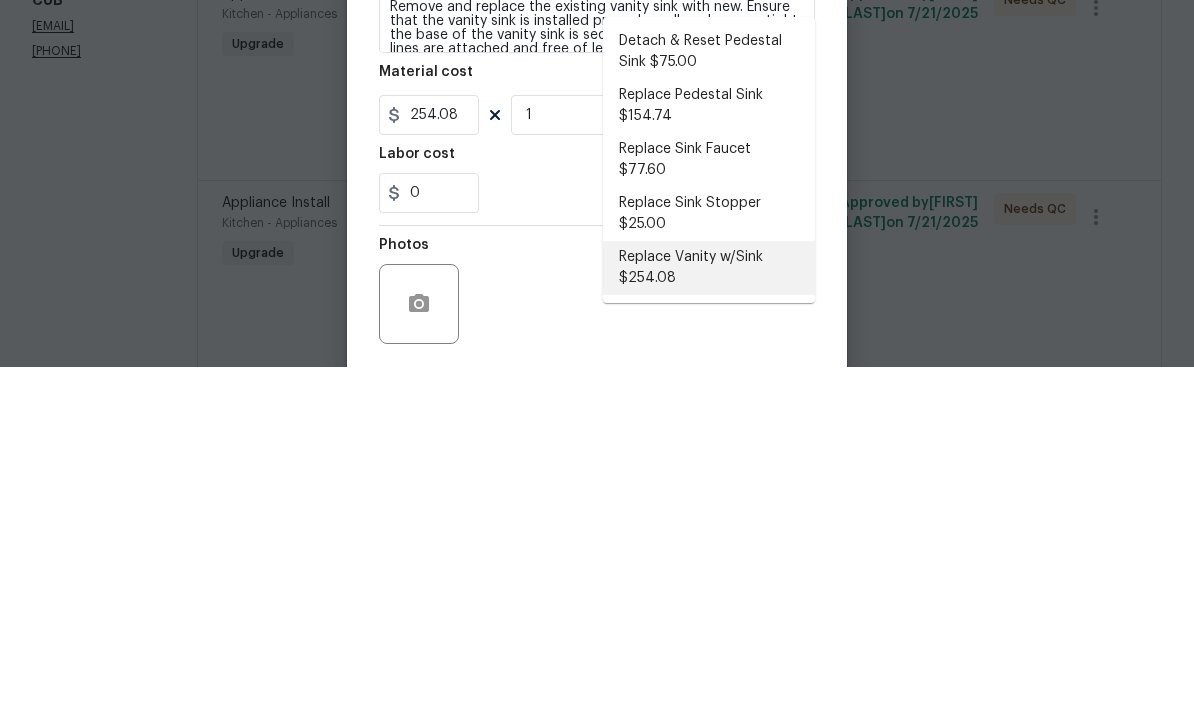 click on "Replace Vanity w/Sink $254.08" at bounding box center (709, 616) 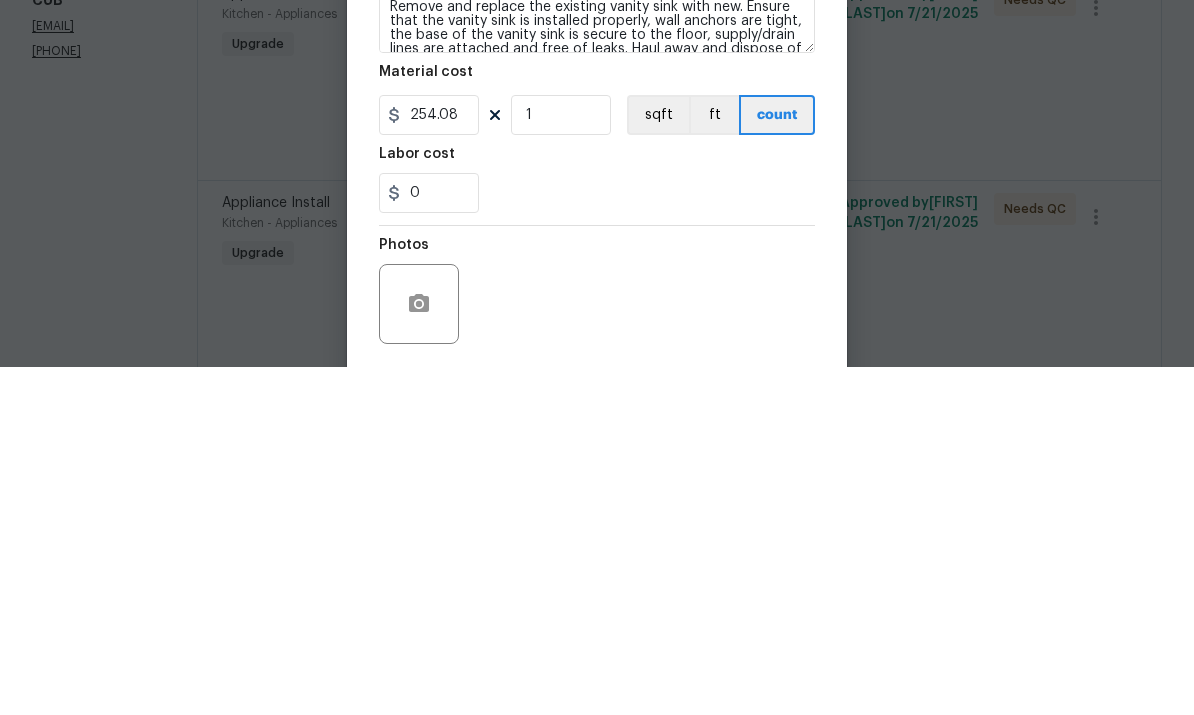 scroll, scrollTop: 75, scrollLeft: 0, axis: vertical 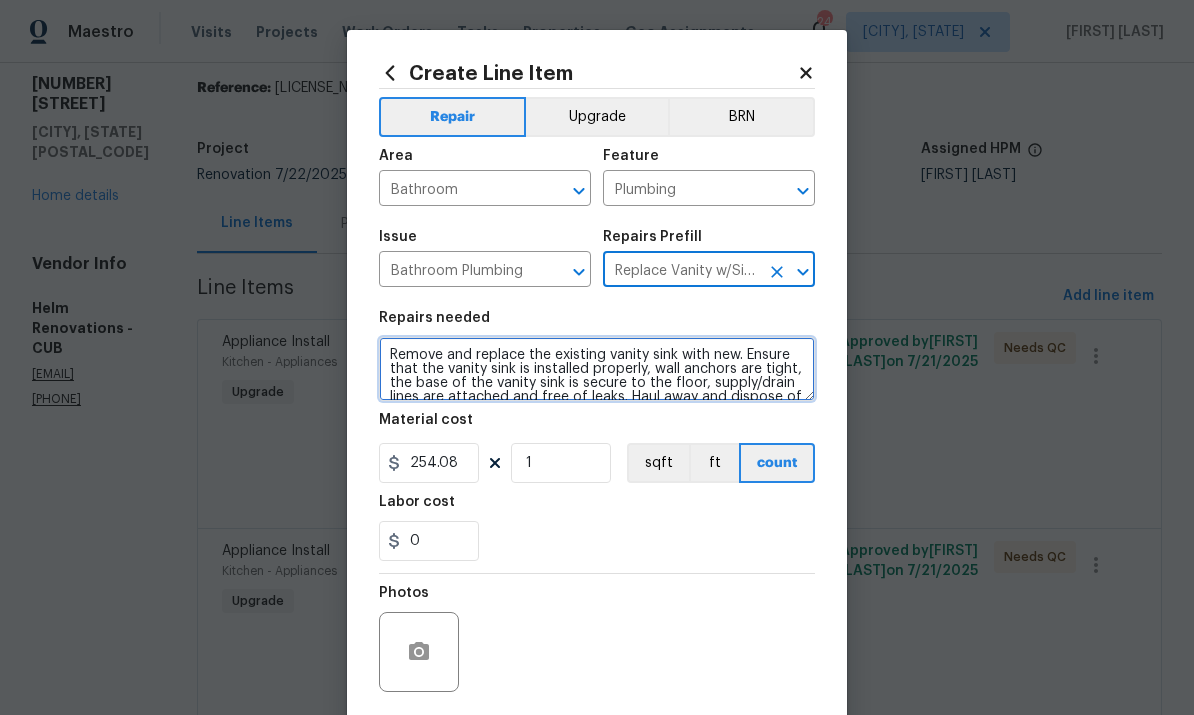 click on "Remove and replace the existing vanity sink with new. Ensure that the vanity sink is installed properly, wall anchors are tight, the base of the vanity sink is secure to the floor, supply/drain lines are attached and free of leaks. Haul away and dispose of all debris properly." at bounding box center (597, 369) 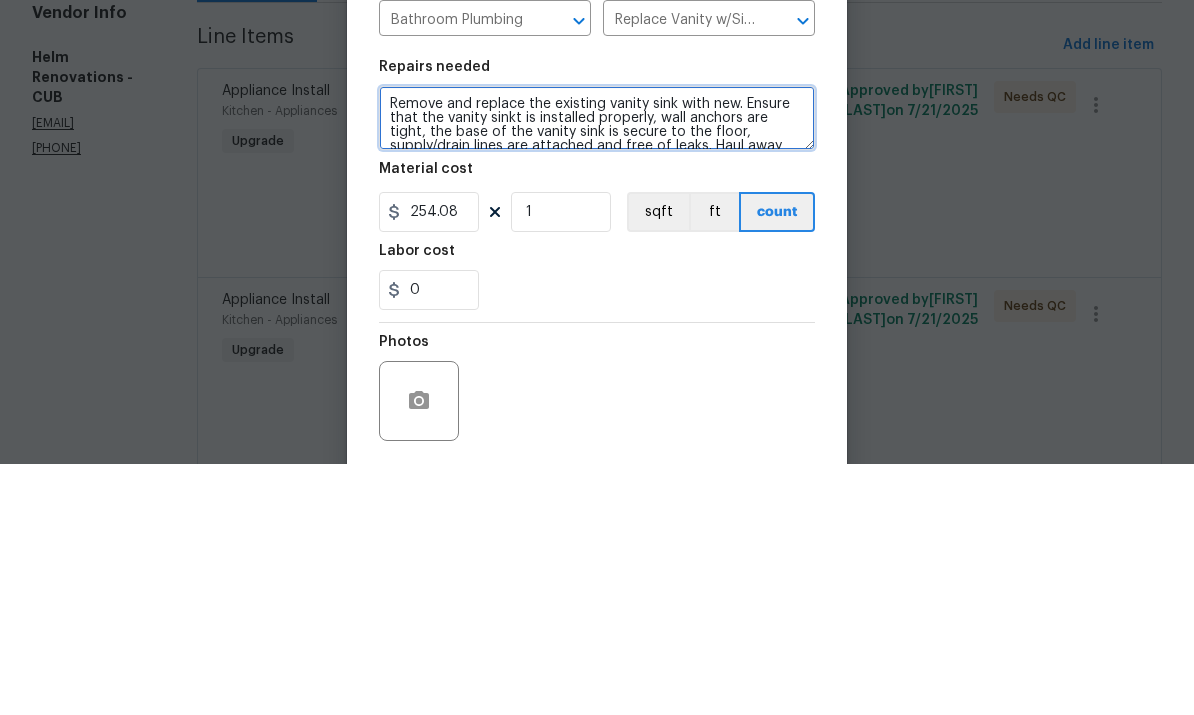 type on "Remove and replace the existing vanity sink with new. Ensure that the vanity sinks is installed properly, wall anchors are tight, the base of the vanity sink is secure to the floor, supply/drain lines are attached and free of leaks. Haul away and dispose of all debris properly." 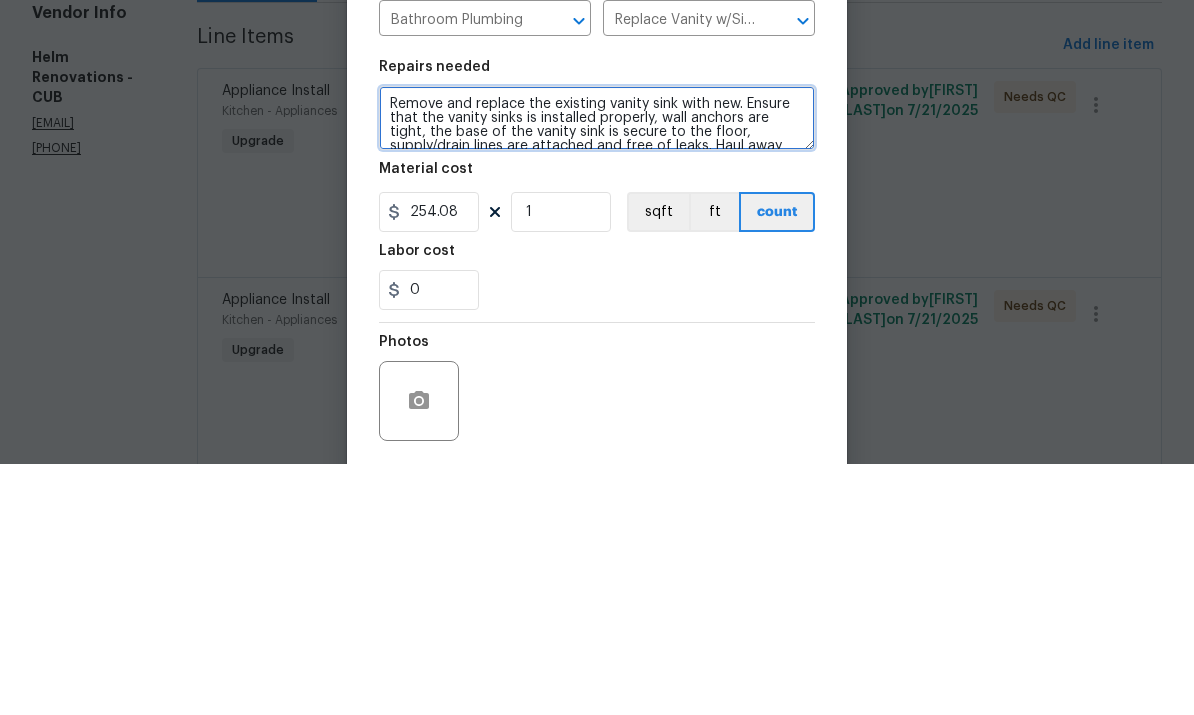 click on "Remove and replace the existing vanity sink with new. Ensure that the vanity sinks is installed properly, wall anchors are tight, the base of the vanity sink is secure to the floor, supply/drain lines are attached and free of leaks. Haul away and dispose of all debris properly." at bounding box center (597, 369) 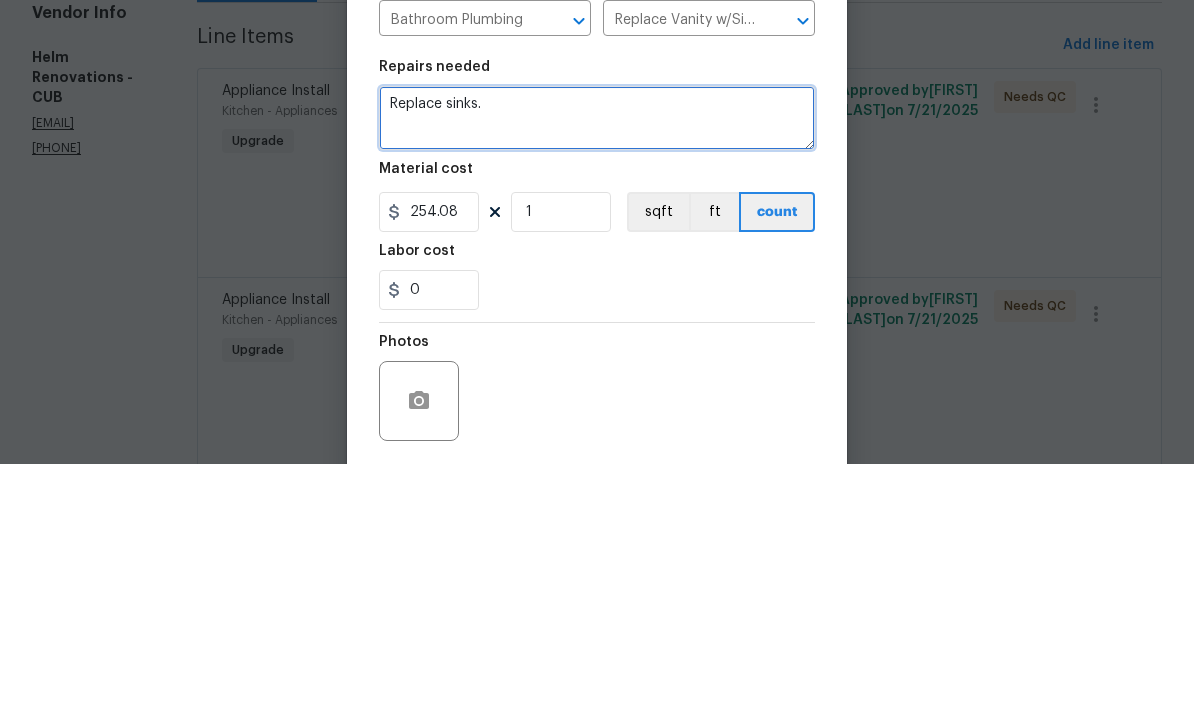 type on "Replace sinks." 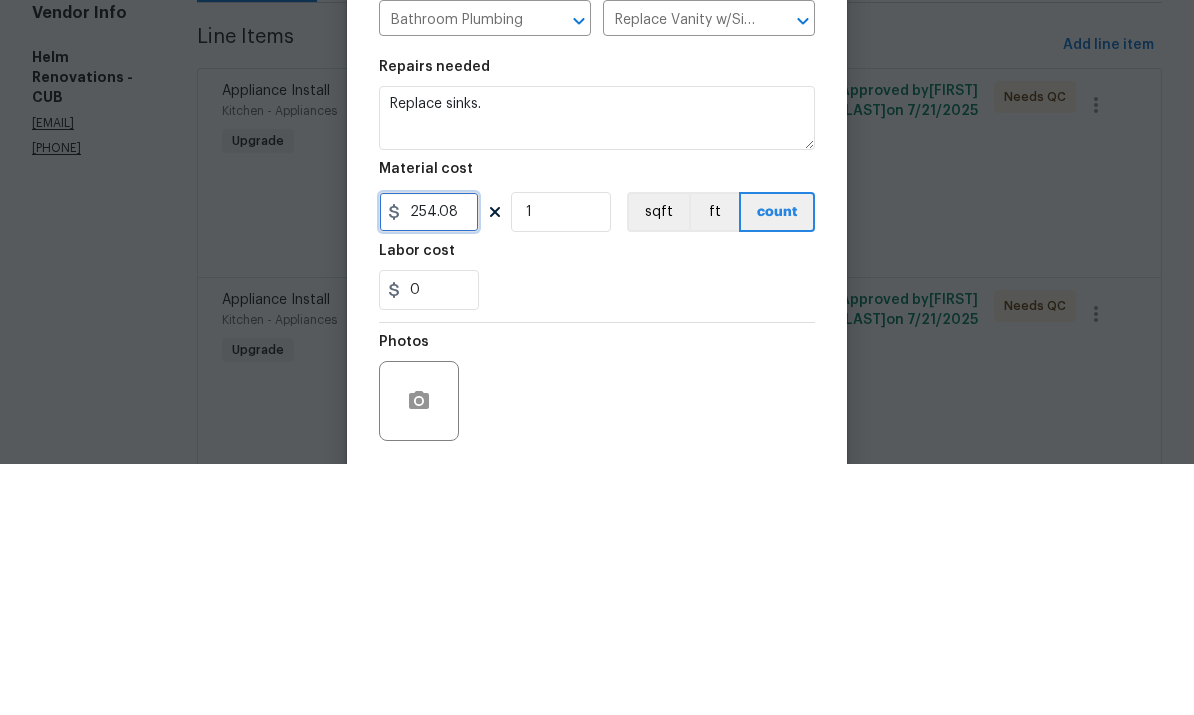 click on "254.08" at bounding box center [429, 463] 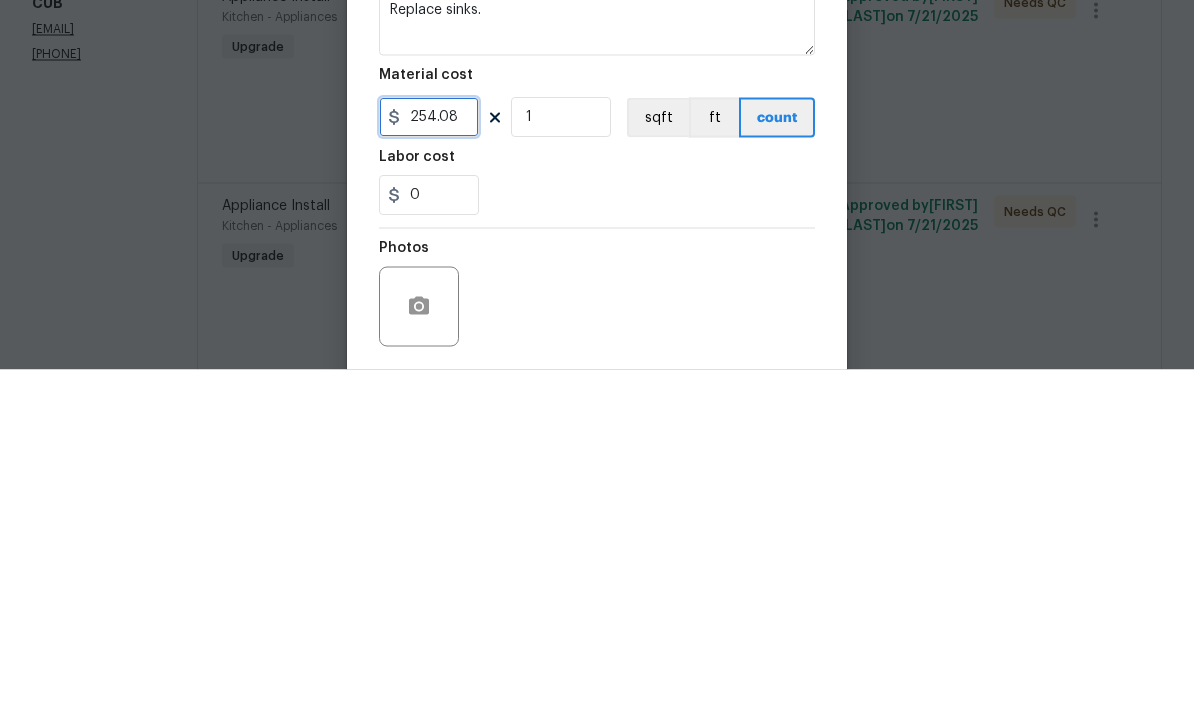 click on "254.08" at bounding box center (429, 463) 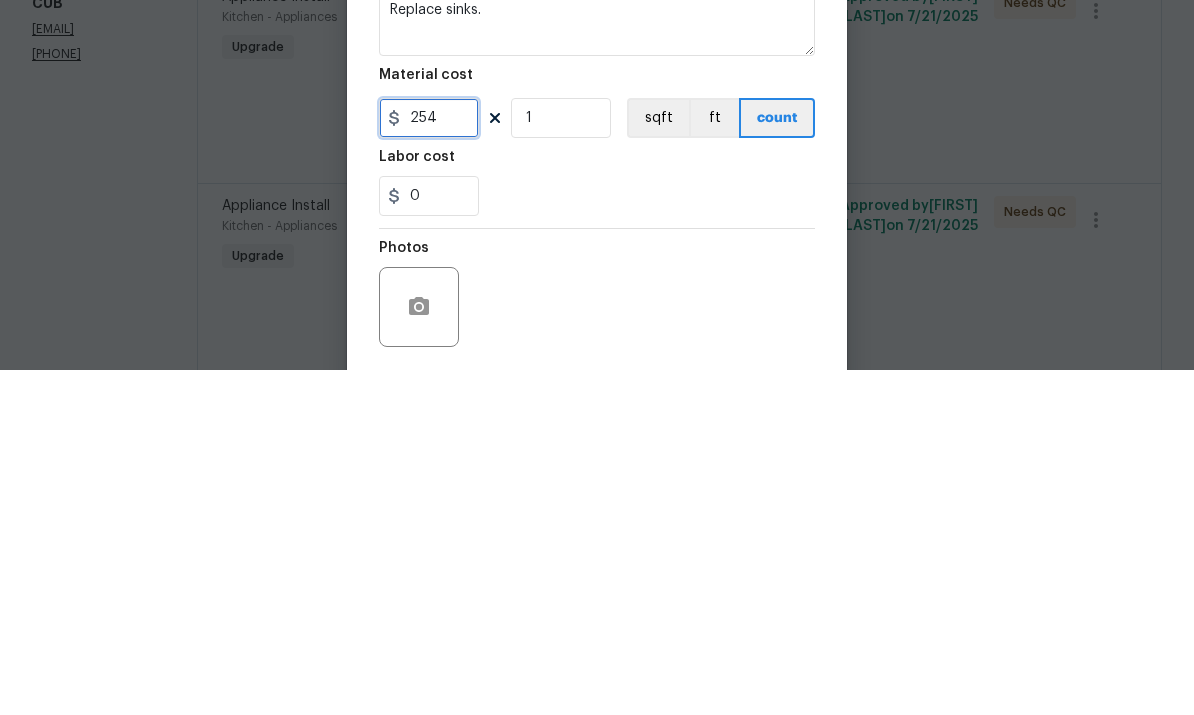 click on "254" at bounding box center [429, 463] 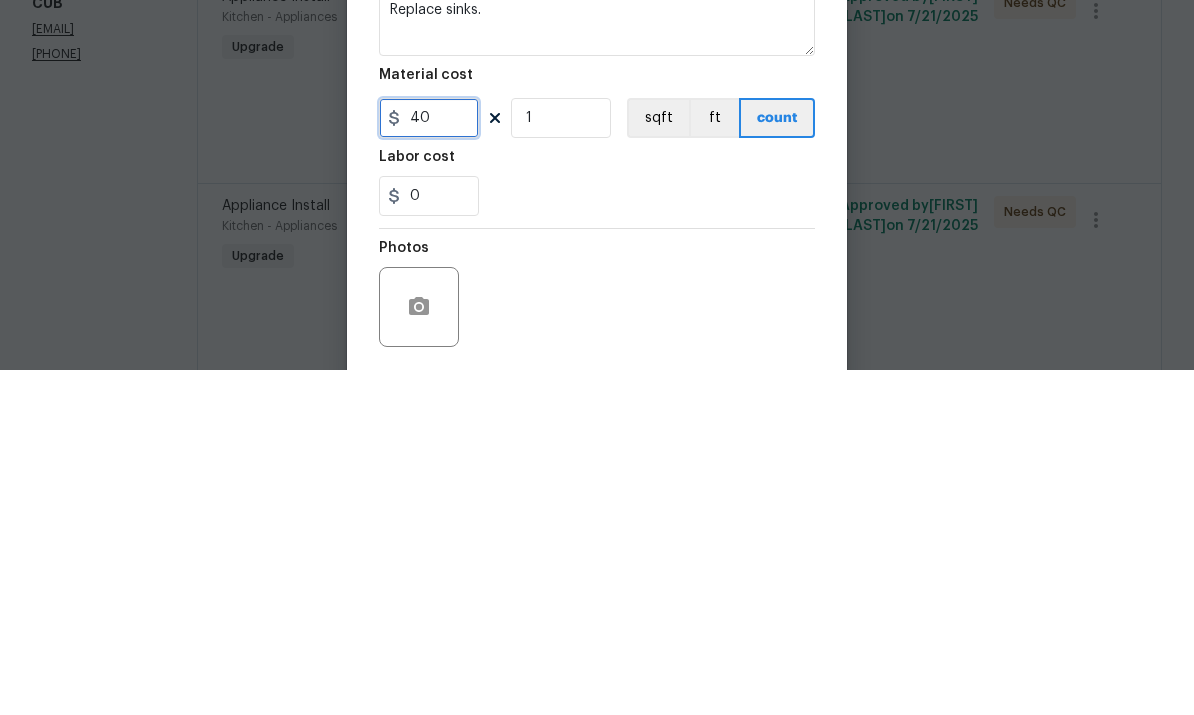 type on "40" 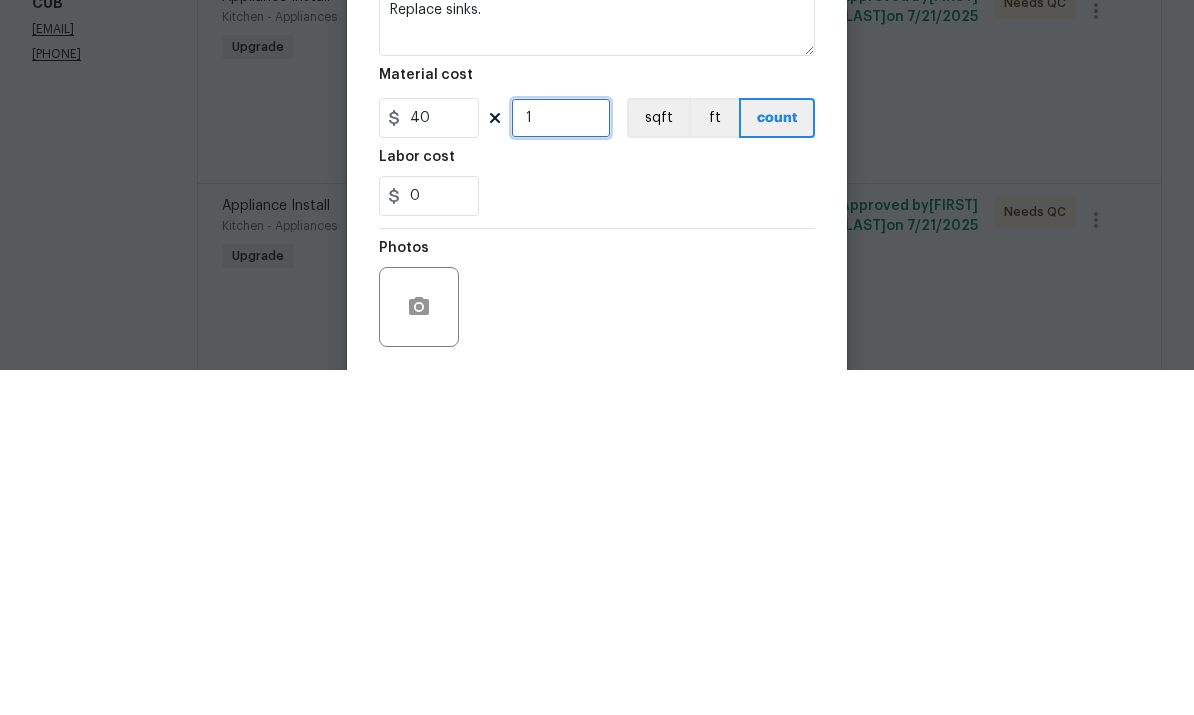 click on "1" at bounding box center (561, 463) 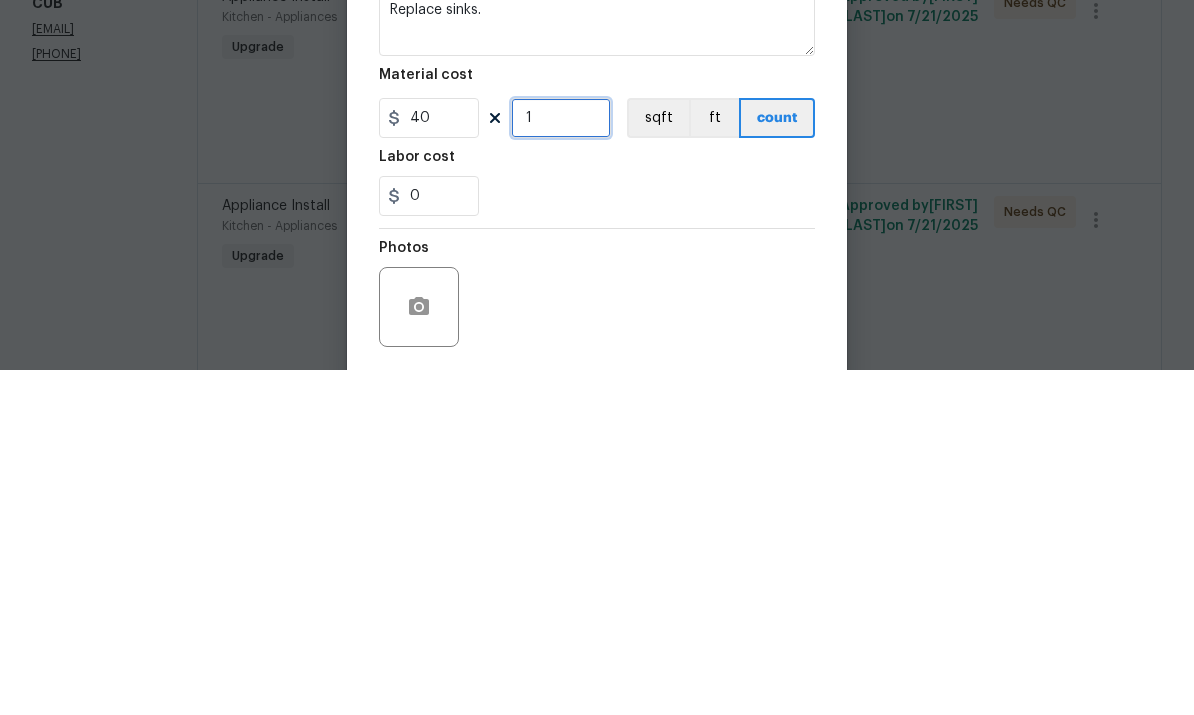 click on "1" at bounding box center [561, 463] 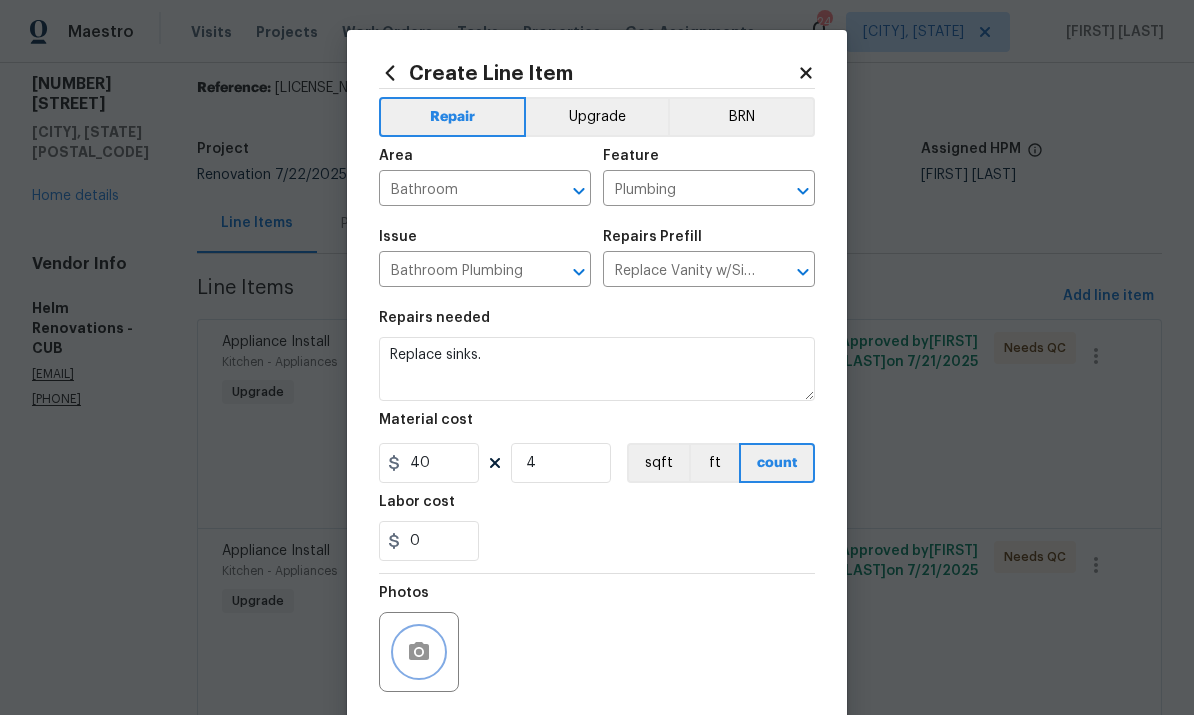 click at bounding box center [419, 652] 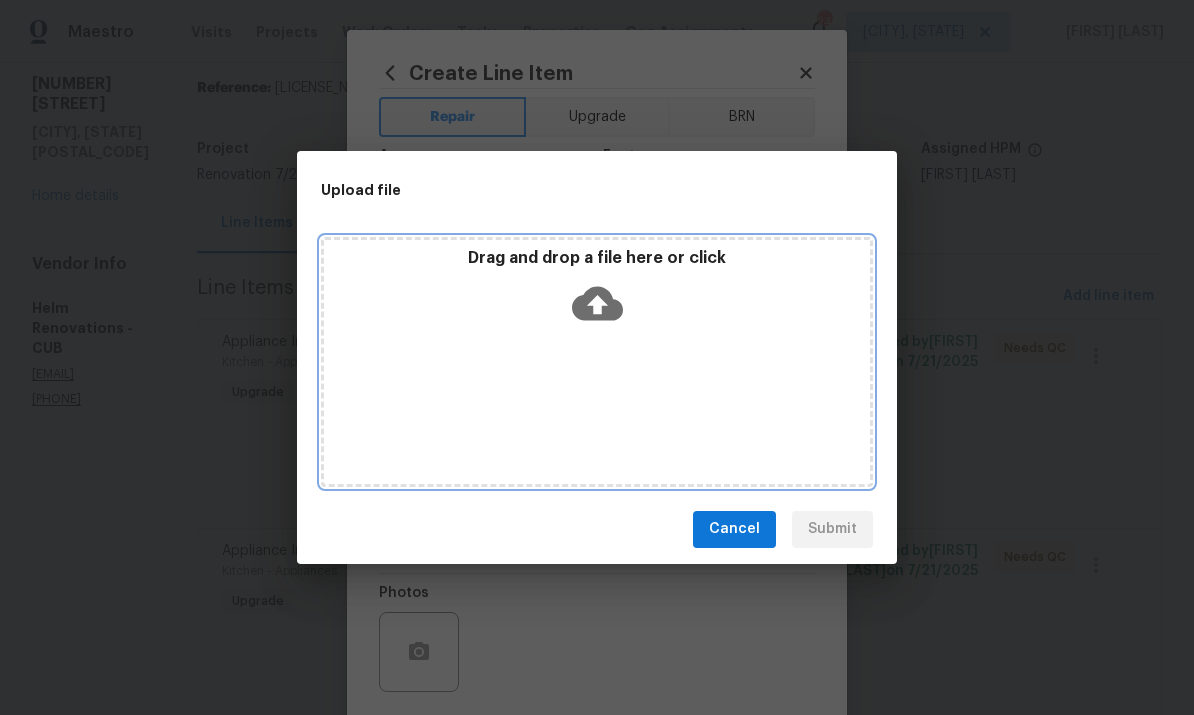 click 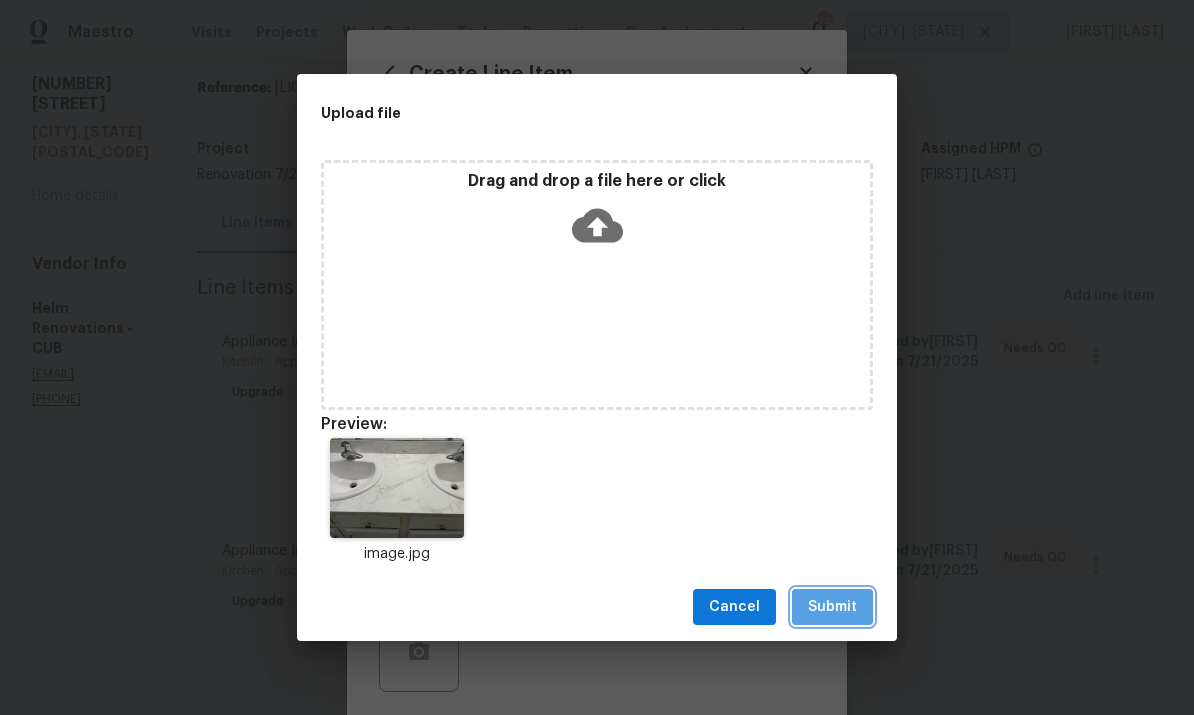 click on "Submit" at bounding box center (832, 607) 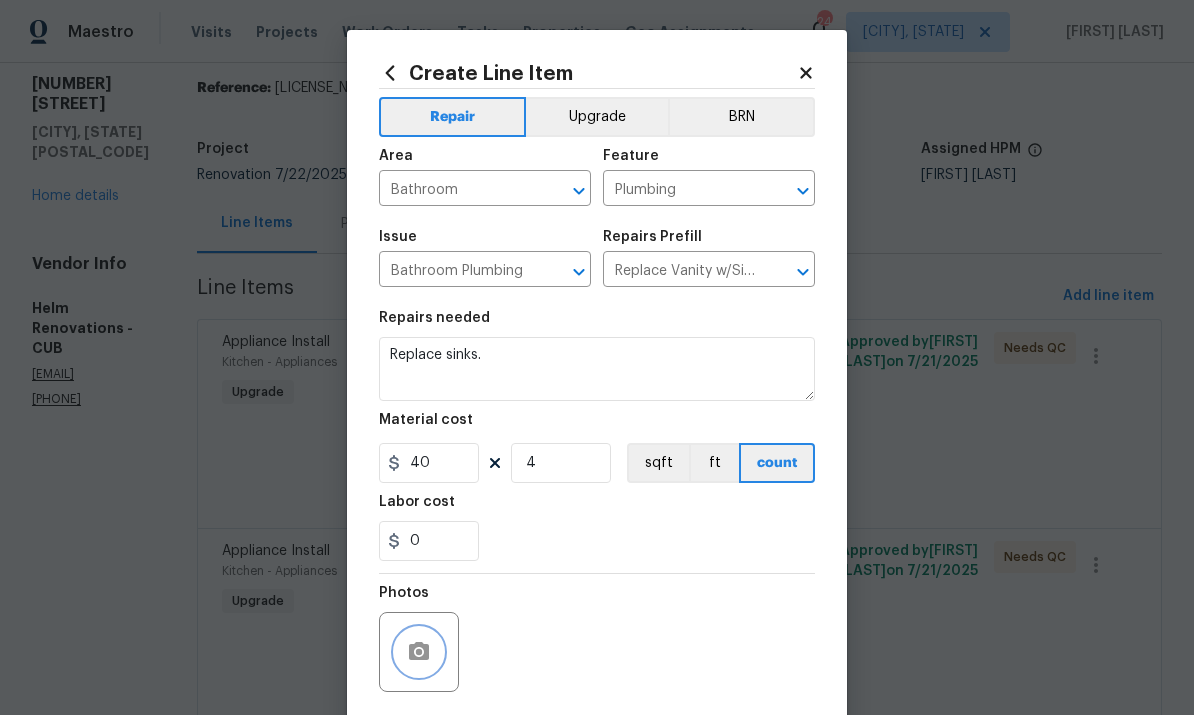 click at bounding box center [419, 652] 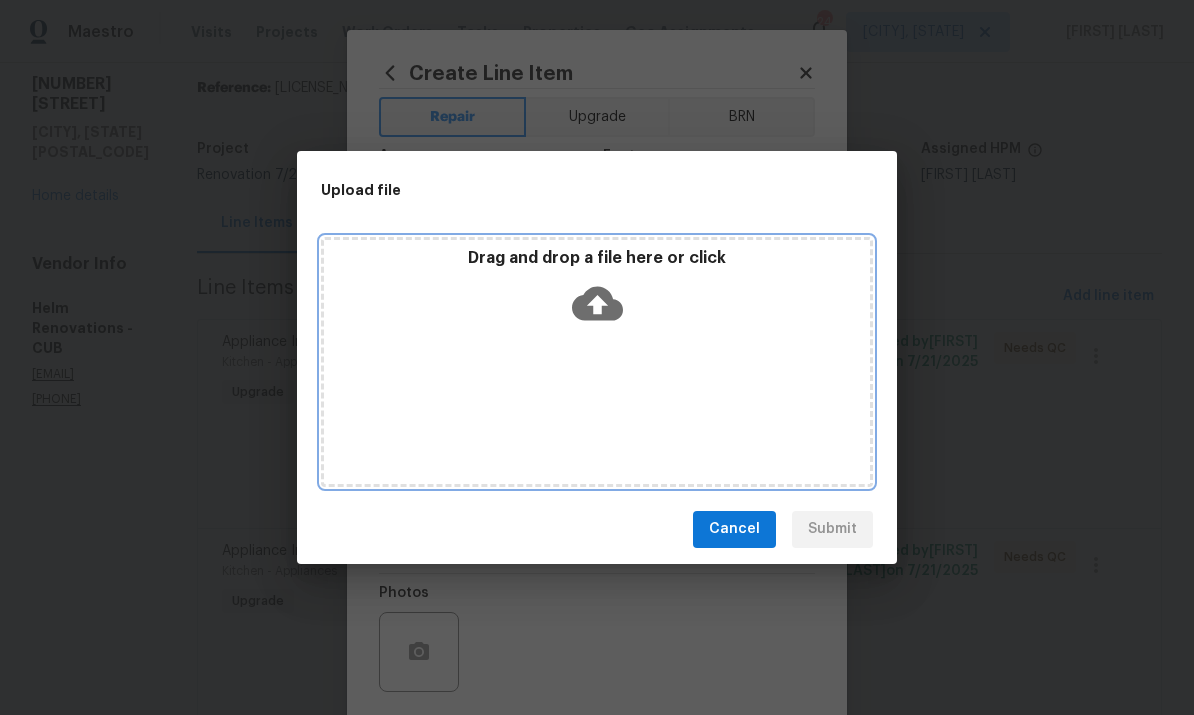 click 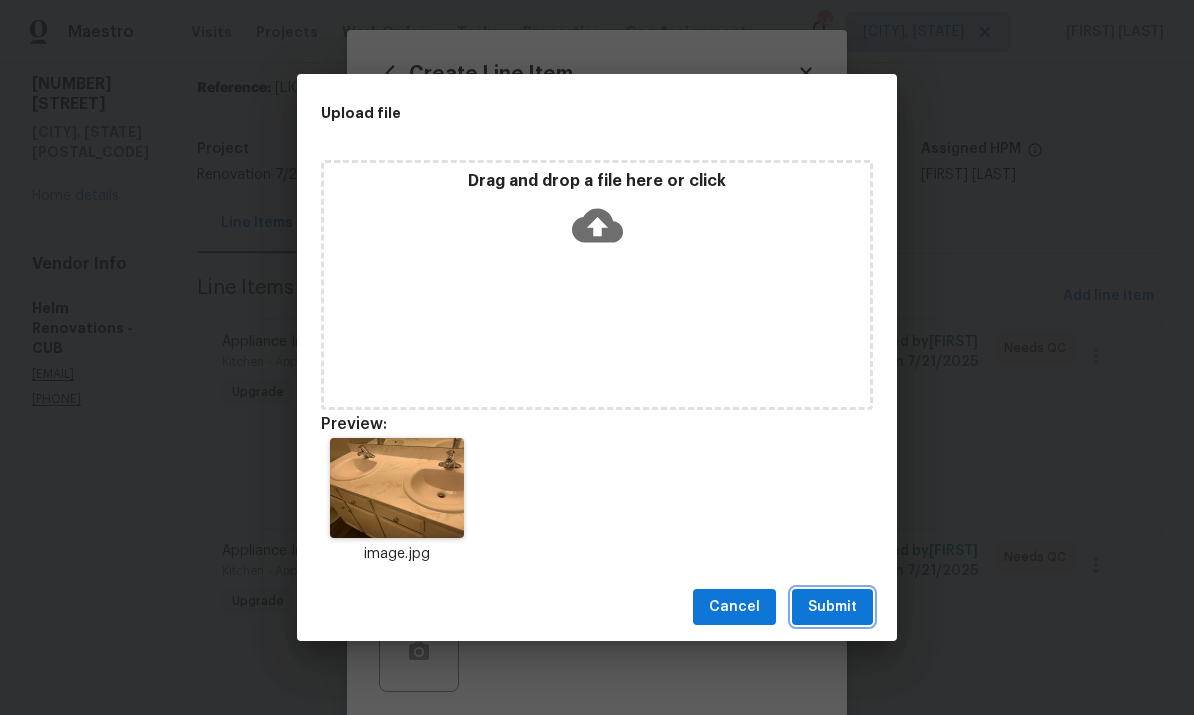 click on "Submit" at bounding box center (832, 607) 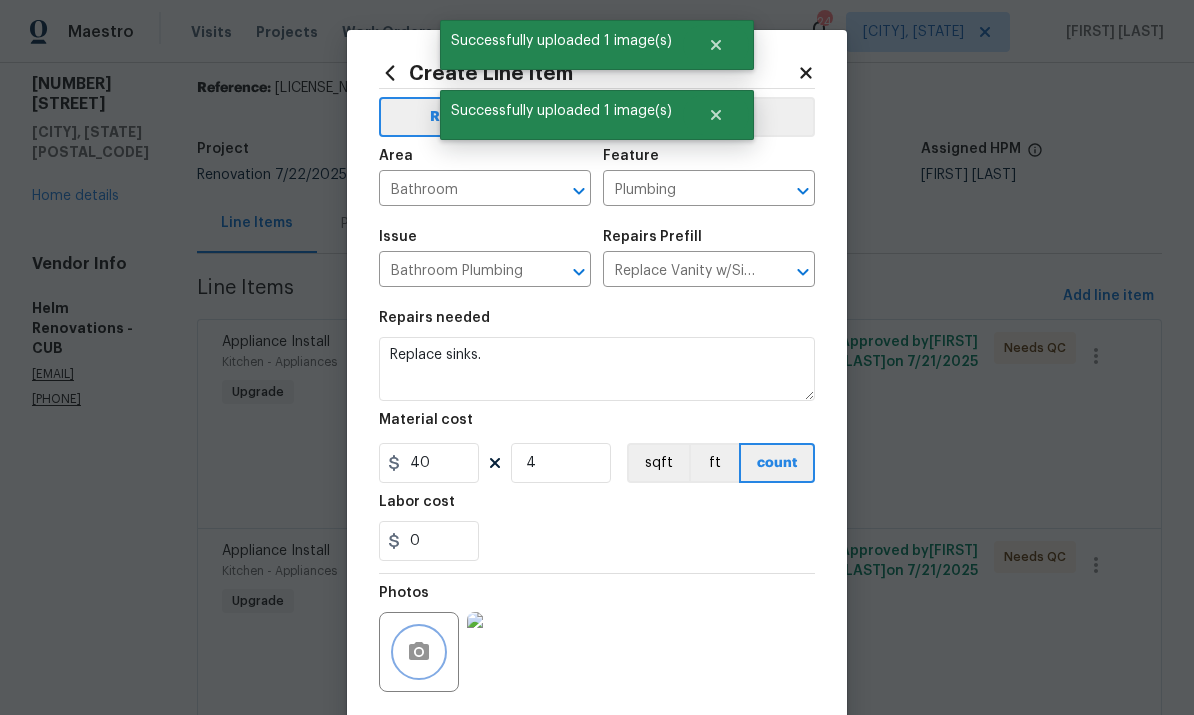 scroll, scrollTop: 0, scrollLeft: 0, axis: both 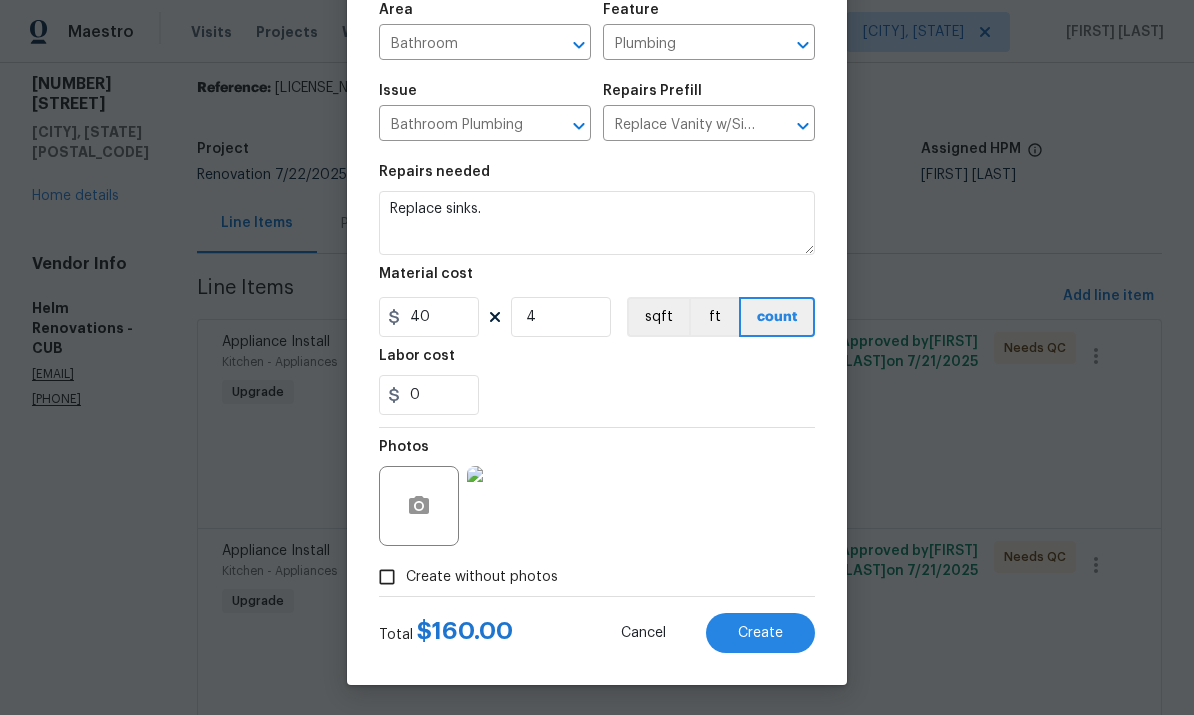 click on "Create" at bounding box center [760, 633] 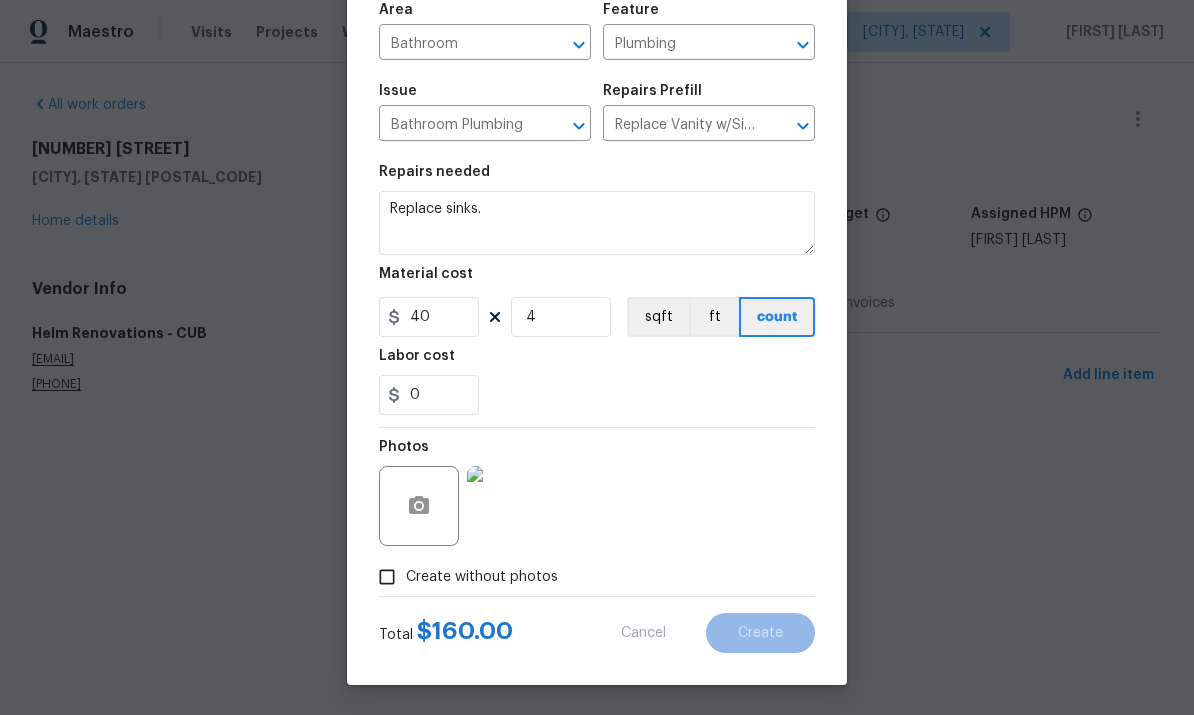 type on "0" 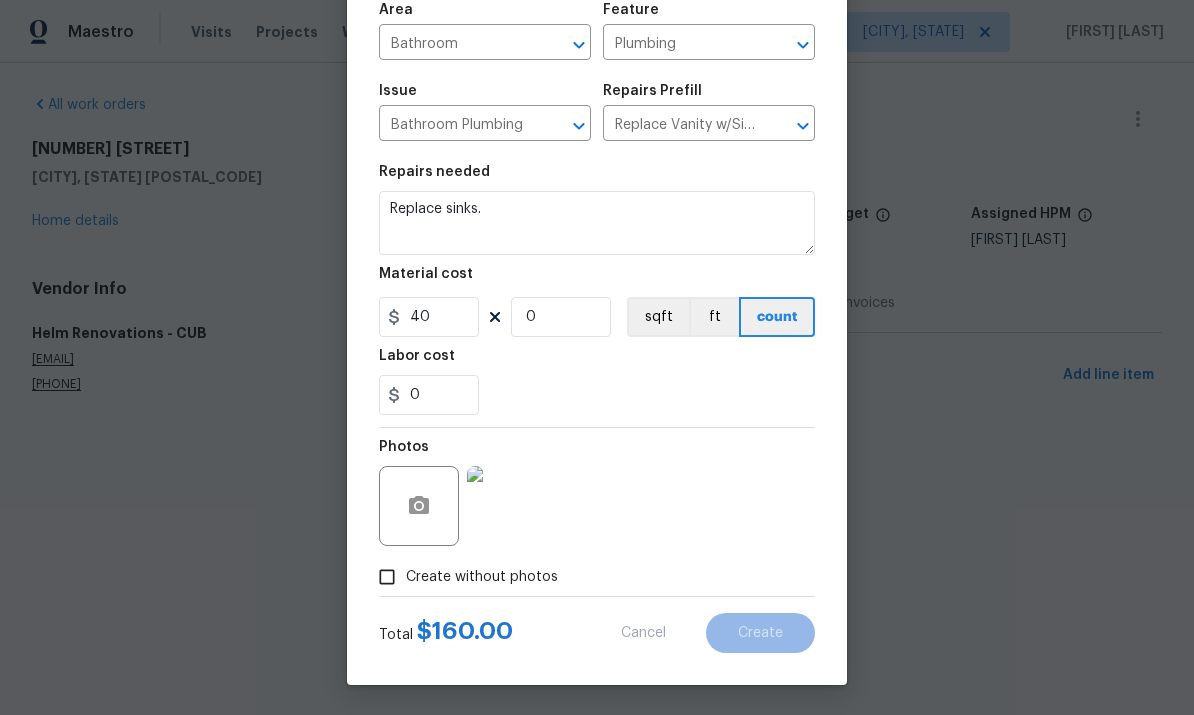 type 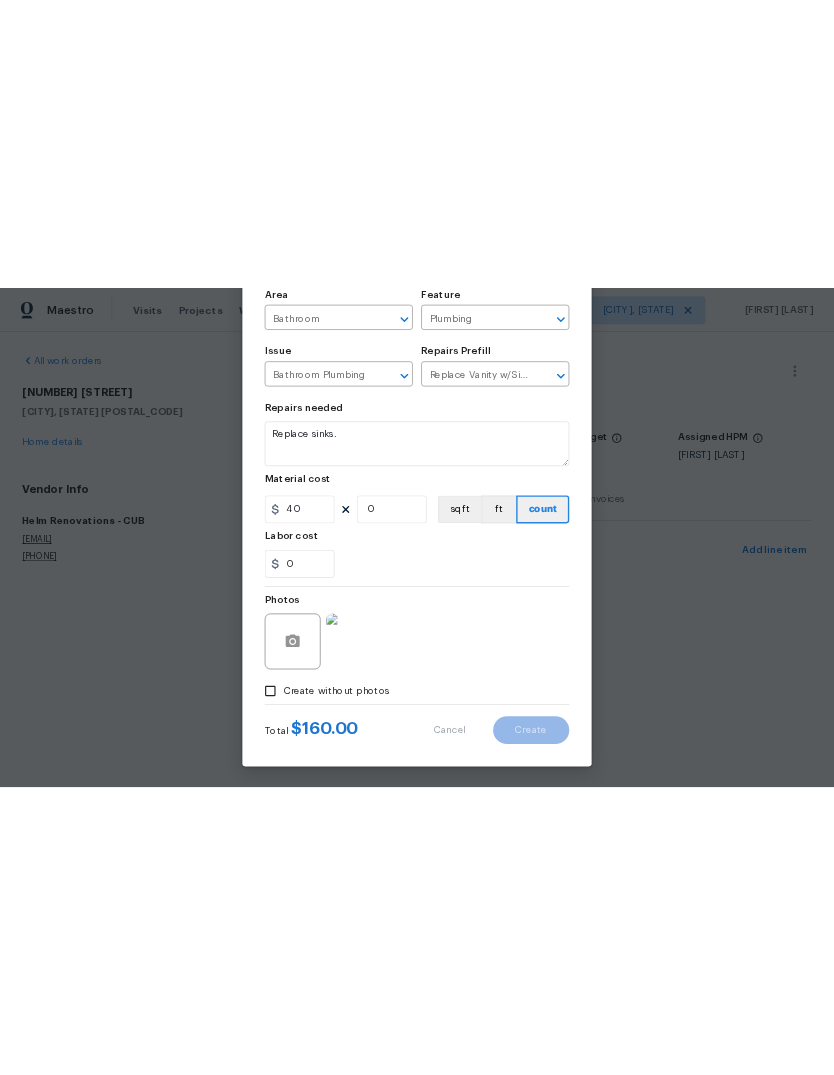 scroll, scrollTop: 0, scrollLeft: 0, axis: both 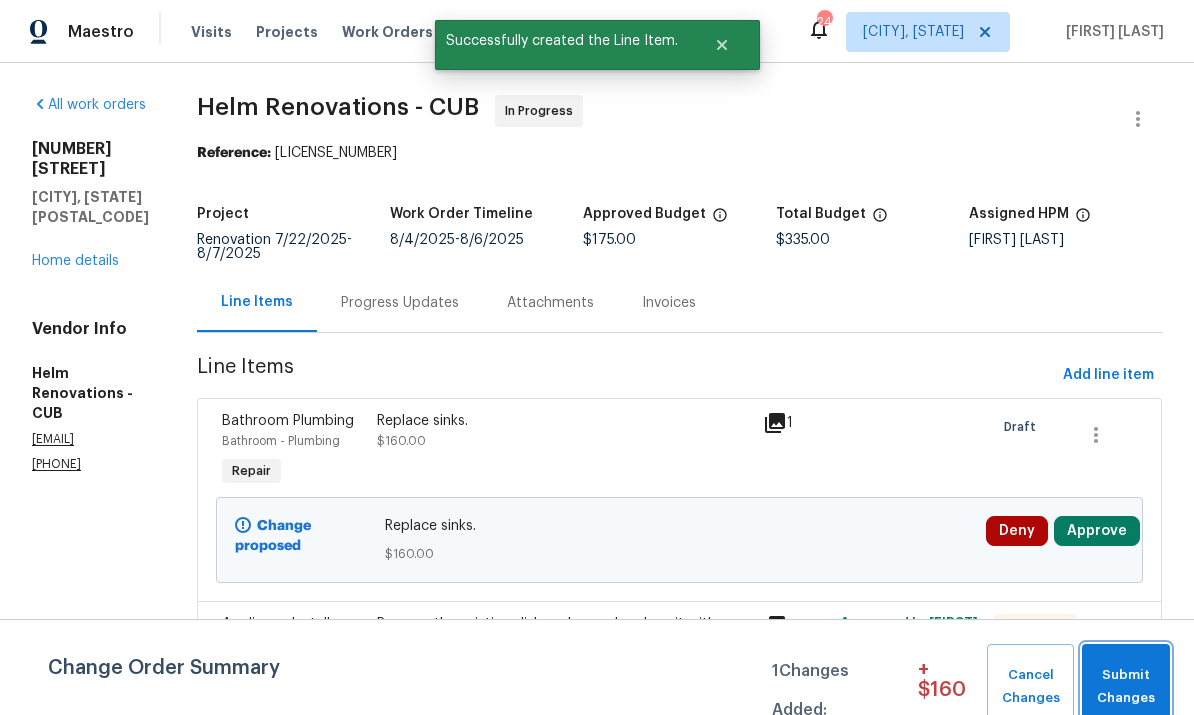 click on "Submit Changes" at bounding box center (1126, 687) 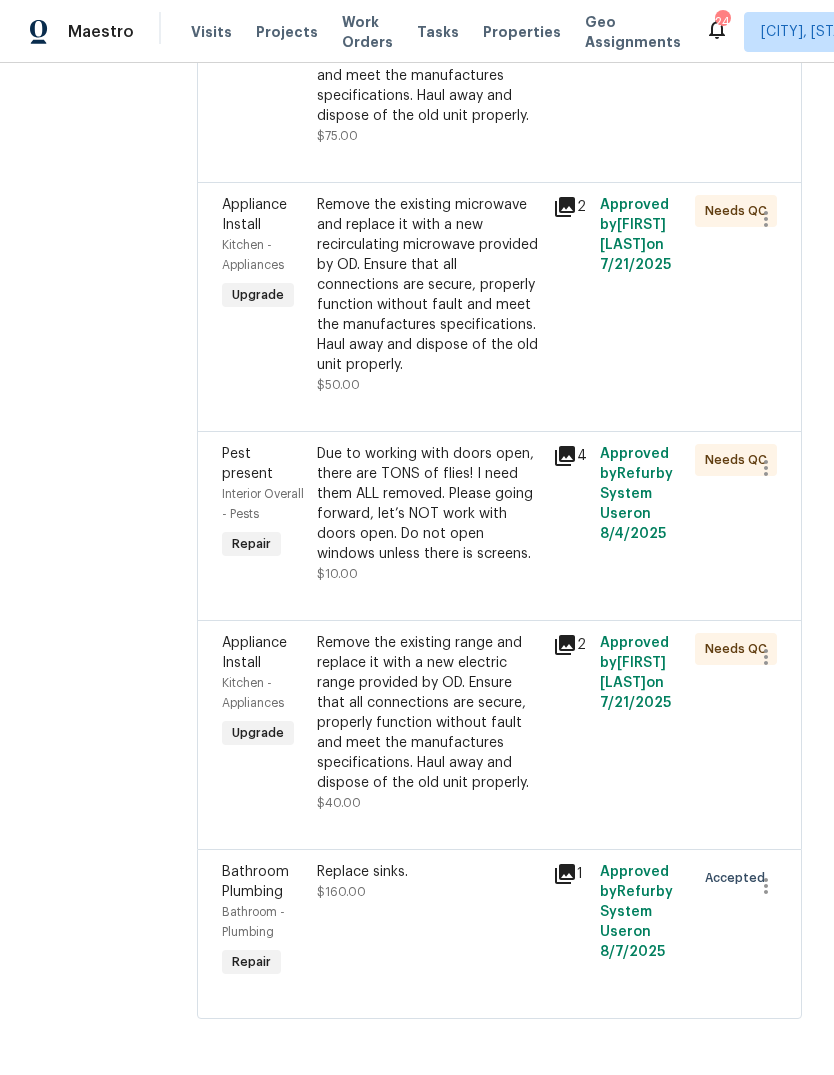 scroll, scrollTop: 570, scrollLeft: 0, axis: vertical 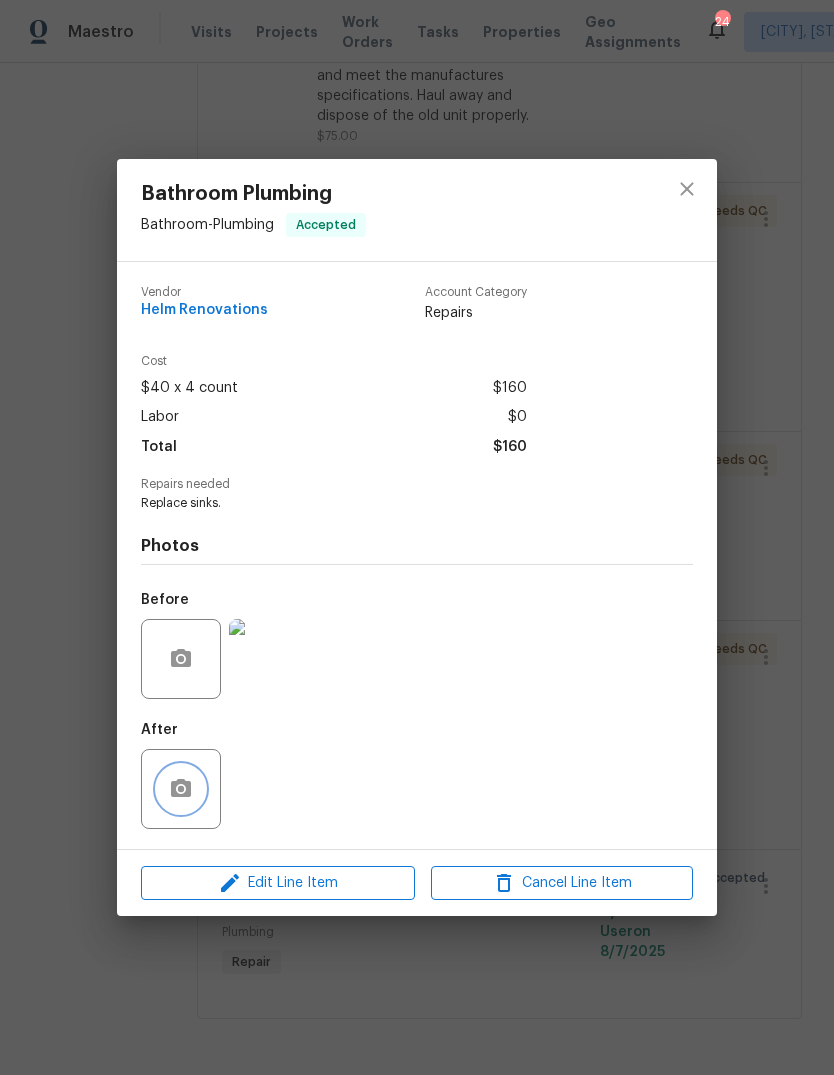 click 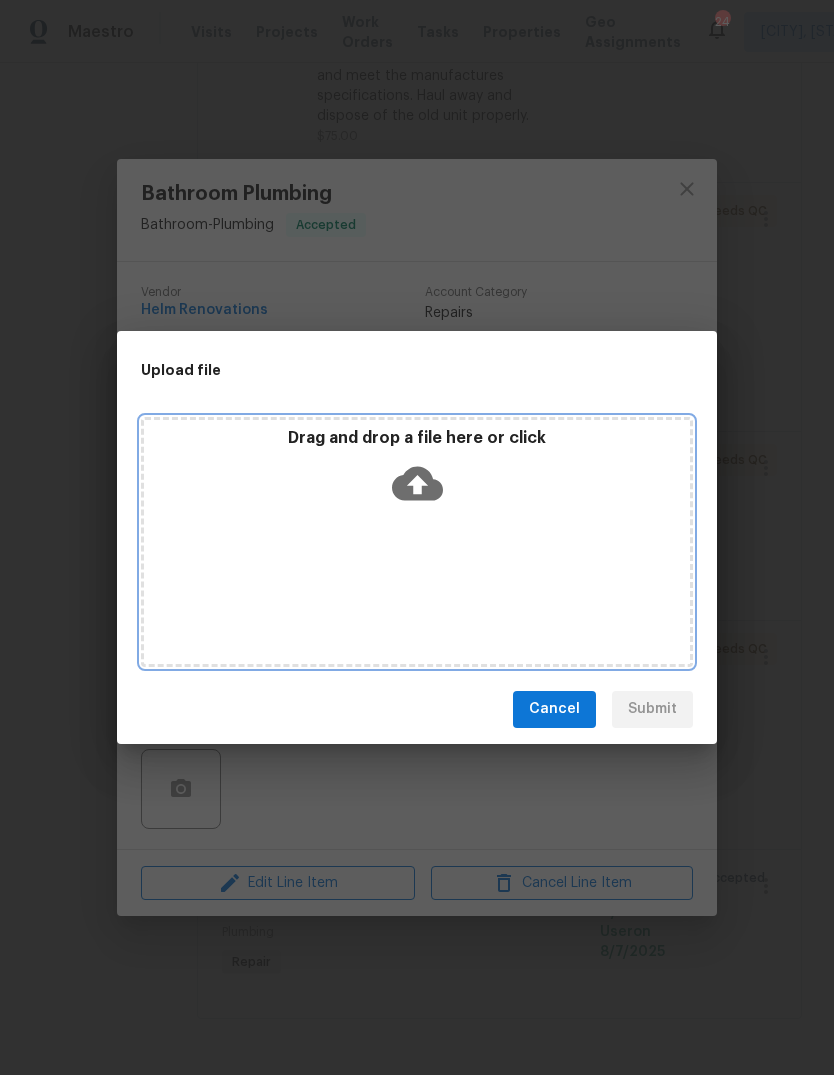 click 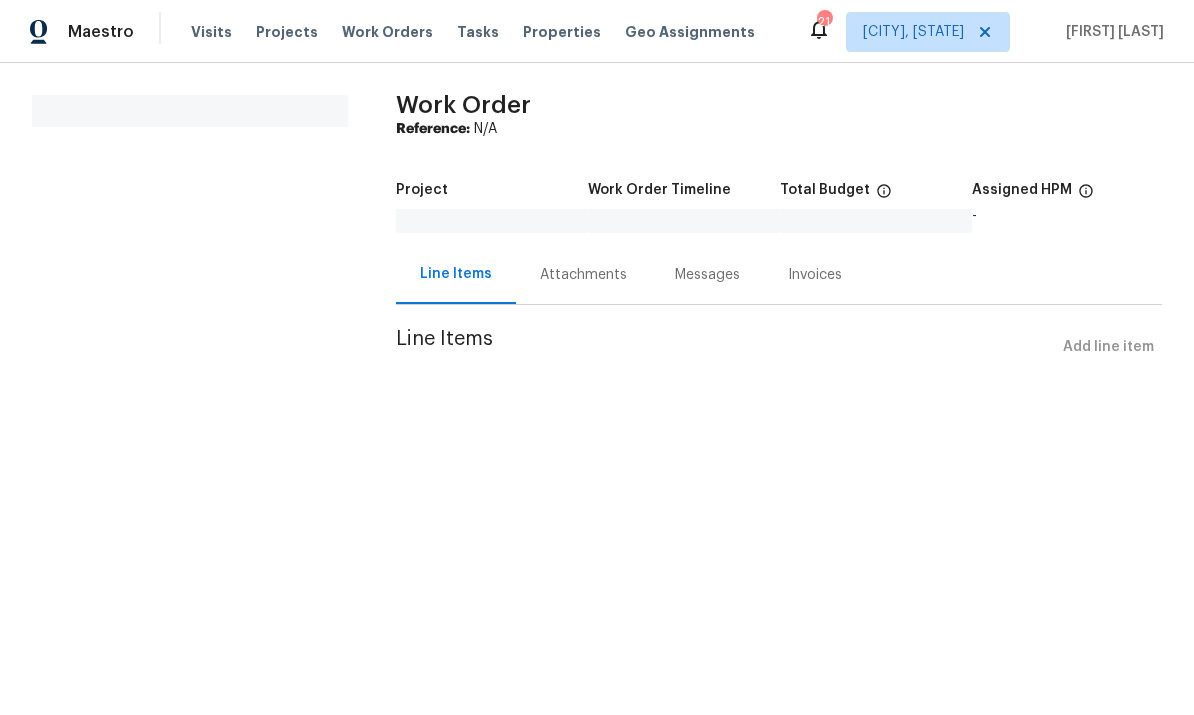 scroll, scrollTop: 0, scrollLeft: 0, axis: both 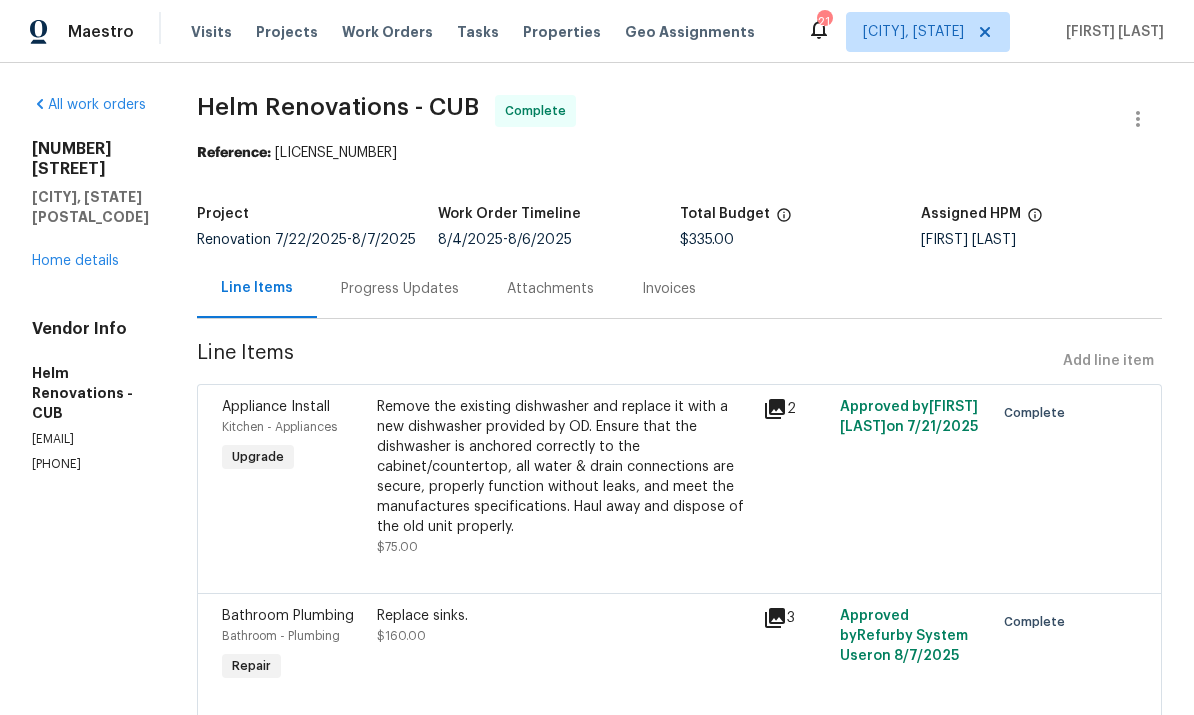 click on "Home details" at bounding box center (75, 261) 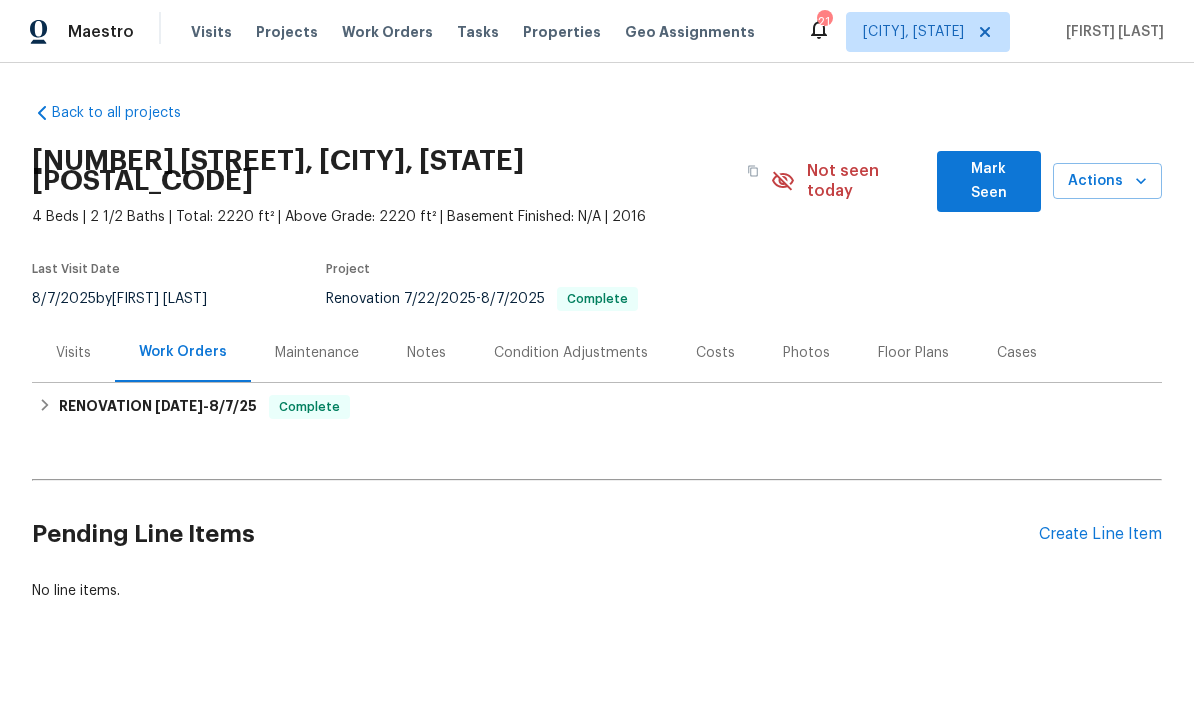 scroll, scrollTop: 1, scrollLeft: 0, axis: vertical 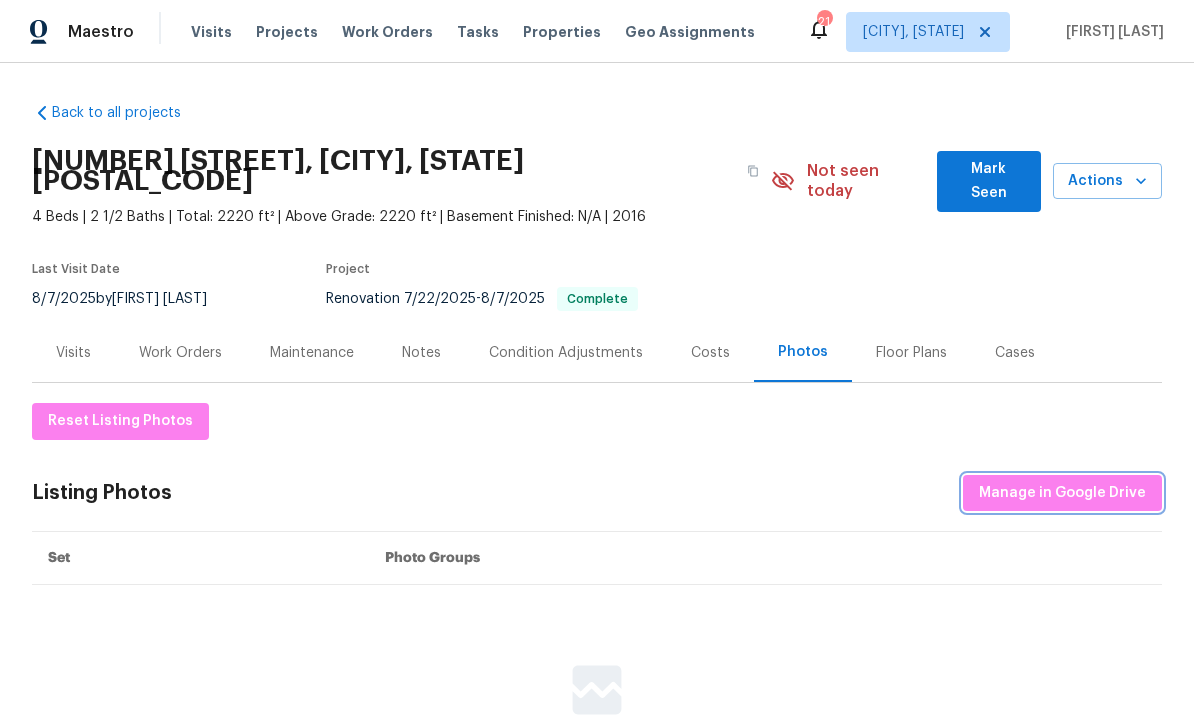 click on "Manage in Google Drive" at bounding box center (1062, 493) 